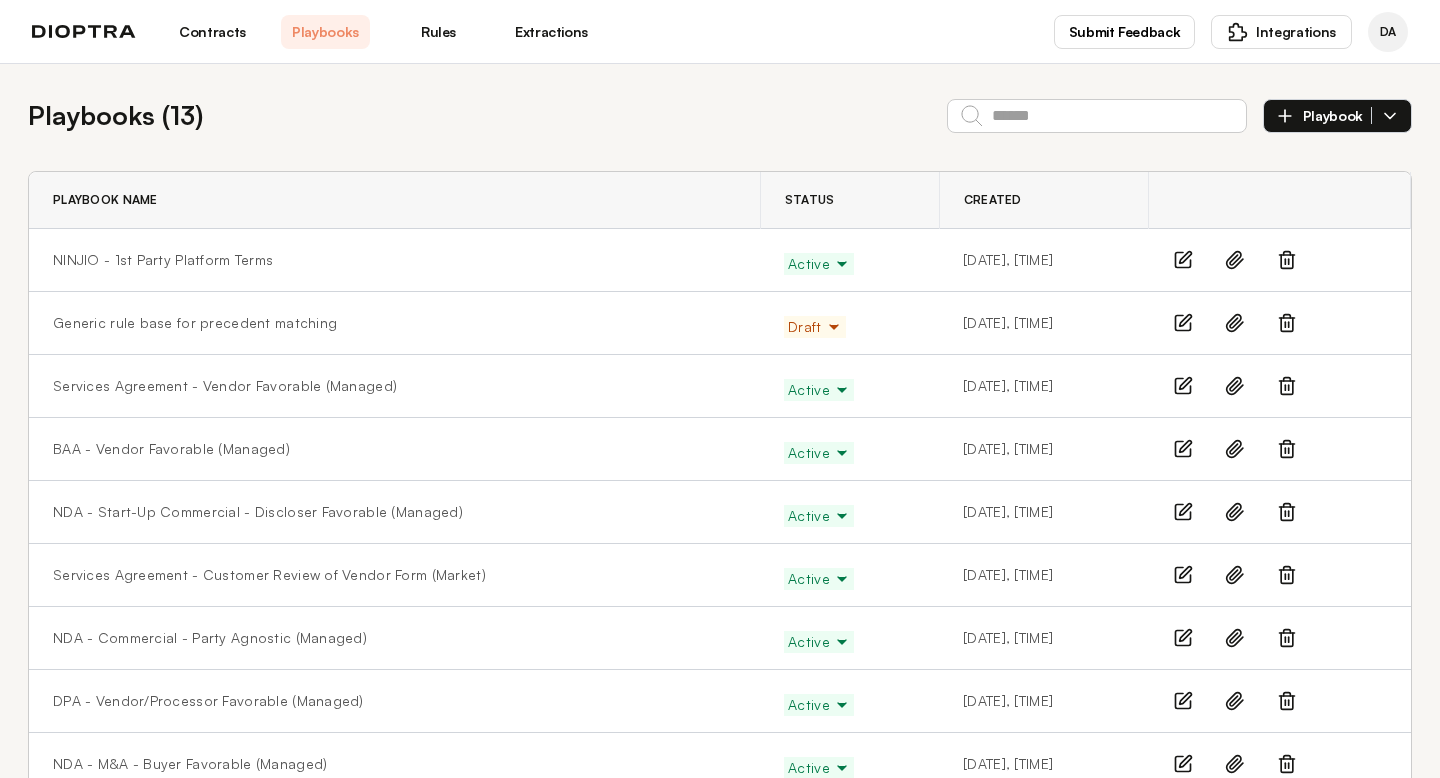 scroll, scrollTop: 0, scrollLeft: 0, axis: both 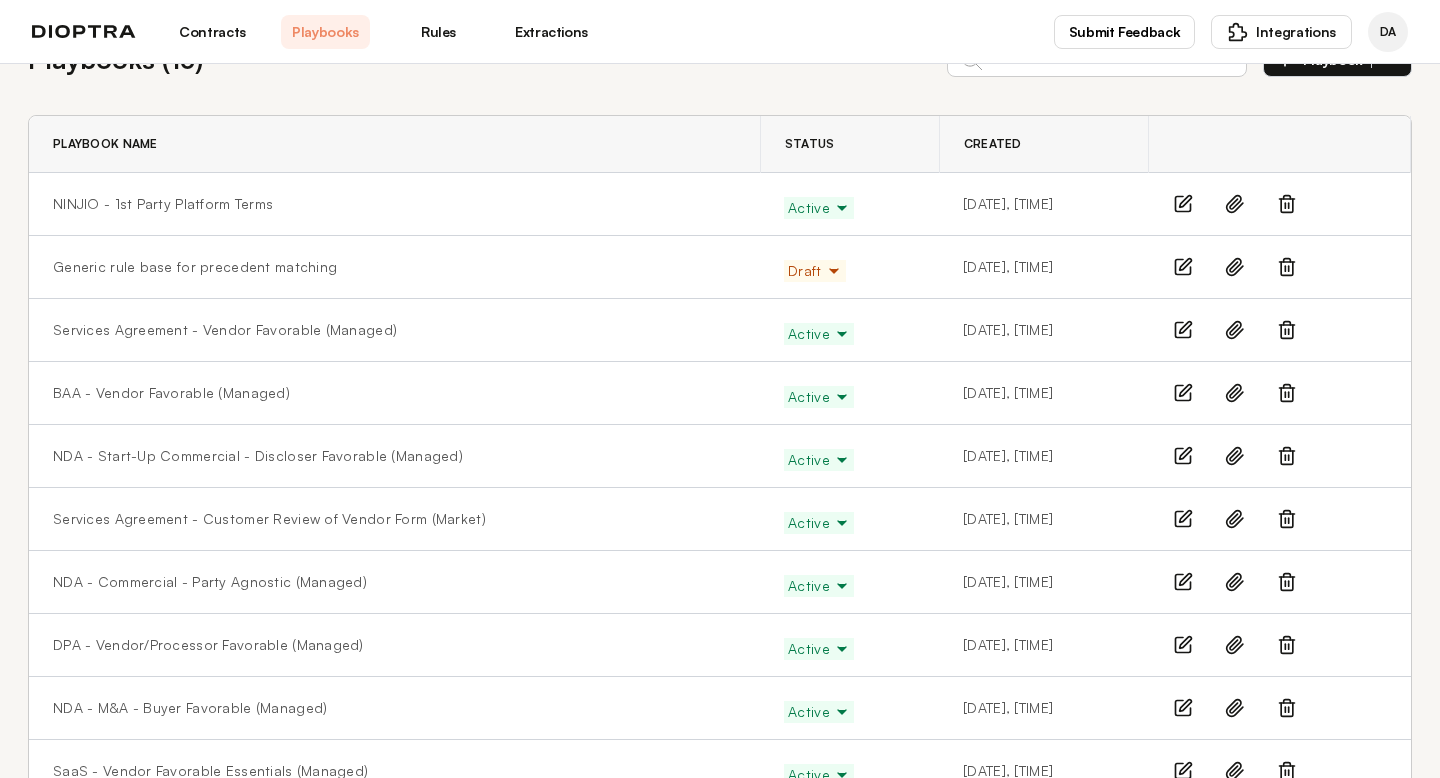 click on "Extractions" at bounding box center [551, 32] 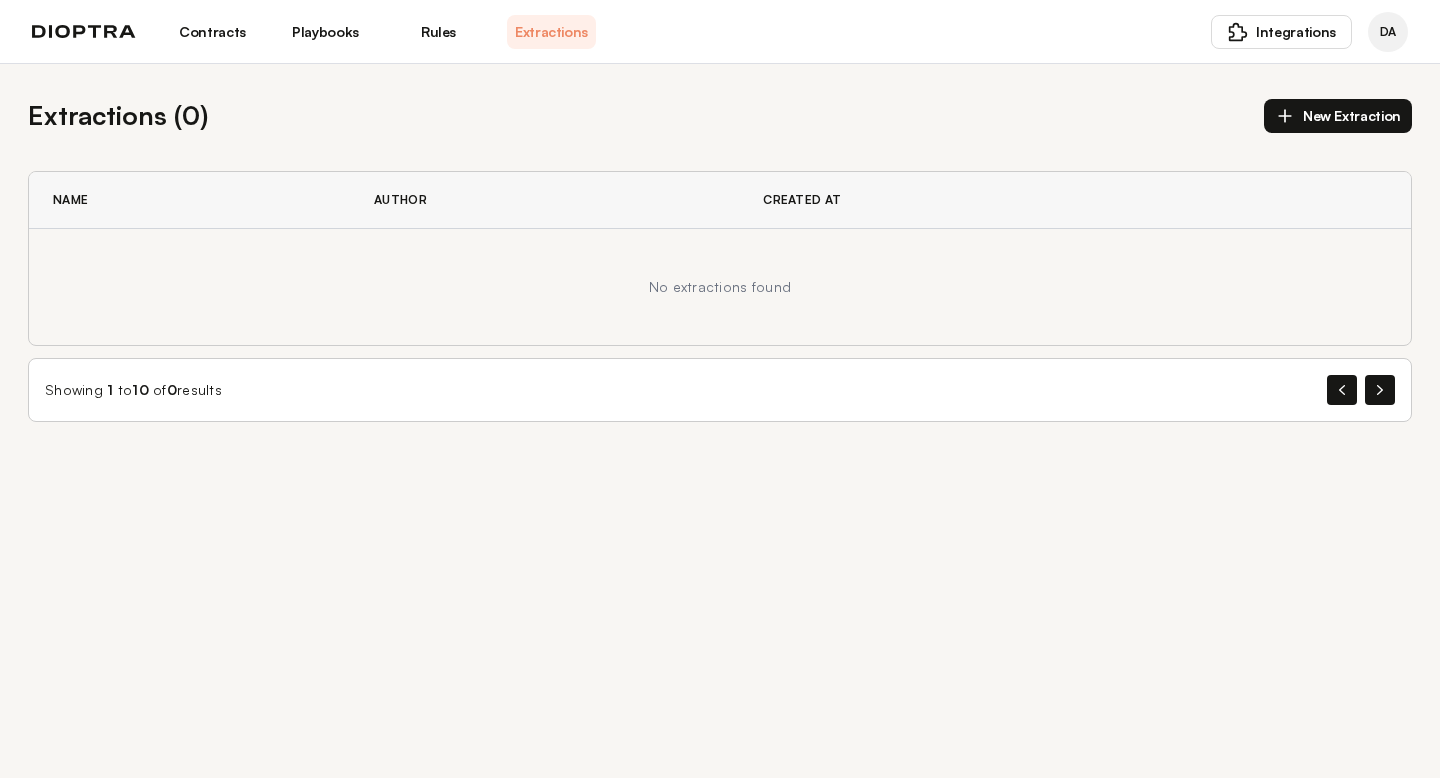 scroll, scrollTop: 0, scrollLeft: 0, axis: both 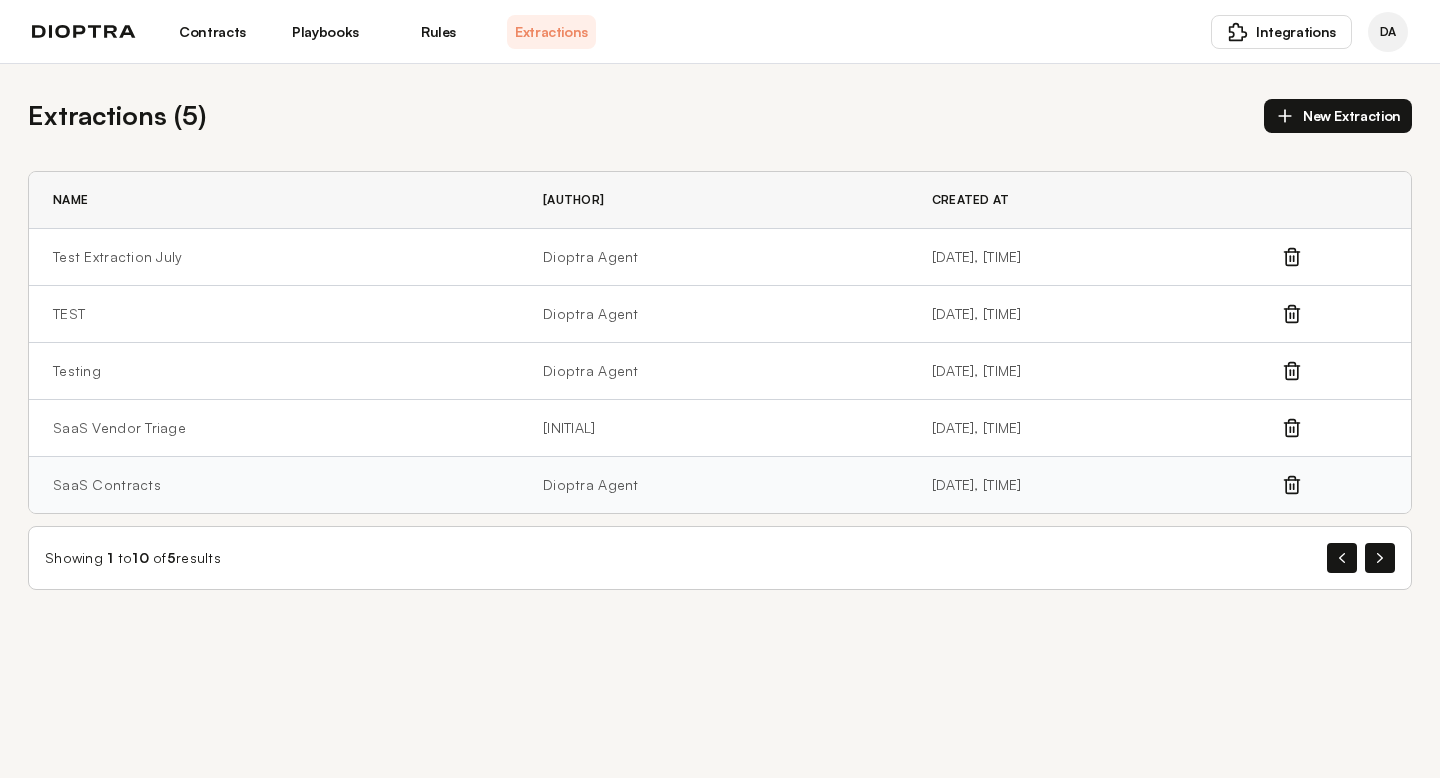 click on "SaaS Contracts" at bounding box center [274, 485] 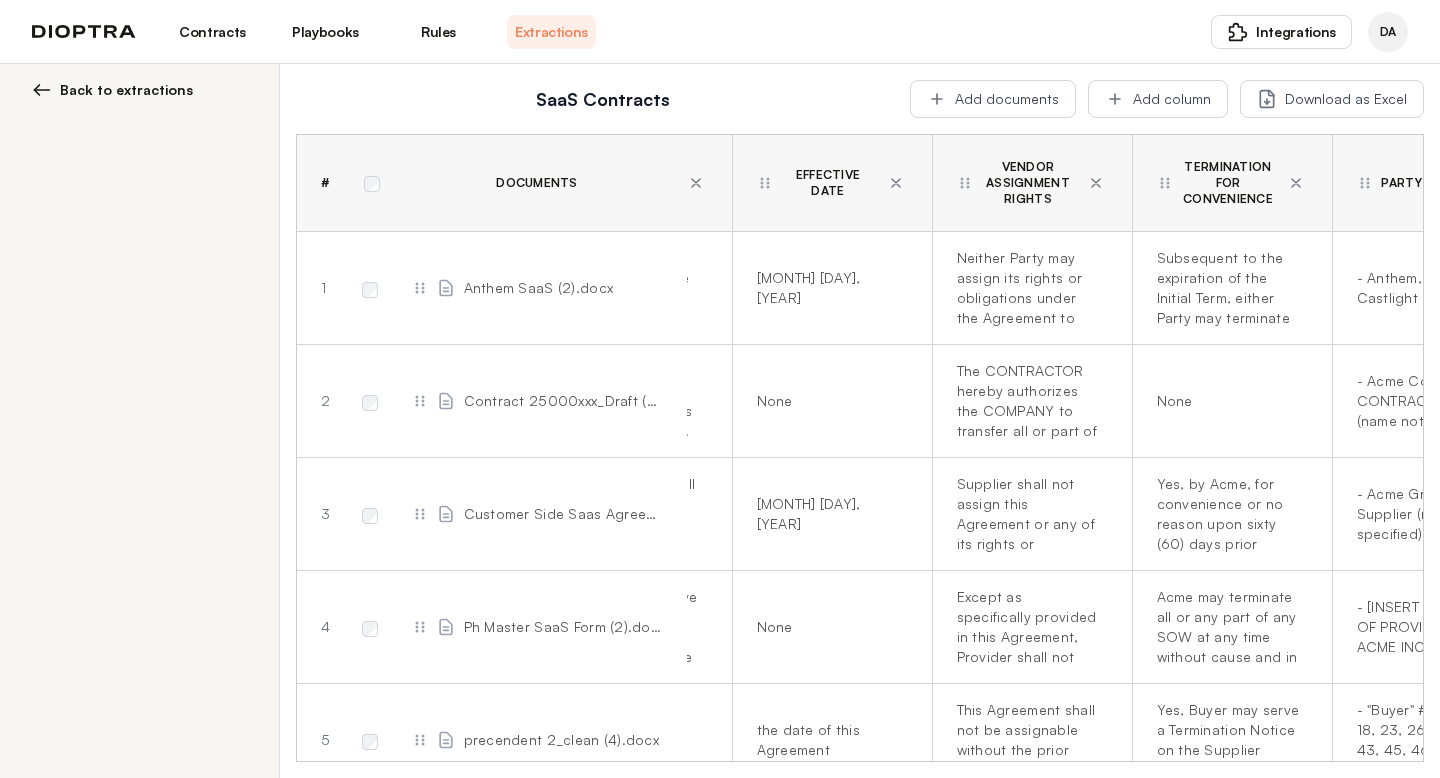 scroll, scrollTop: 0, scrollLeft: 999, axis: horizontal 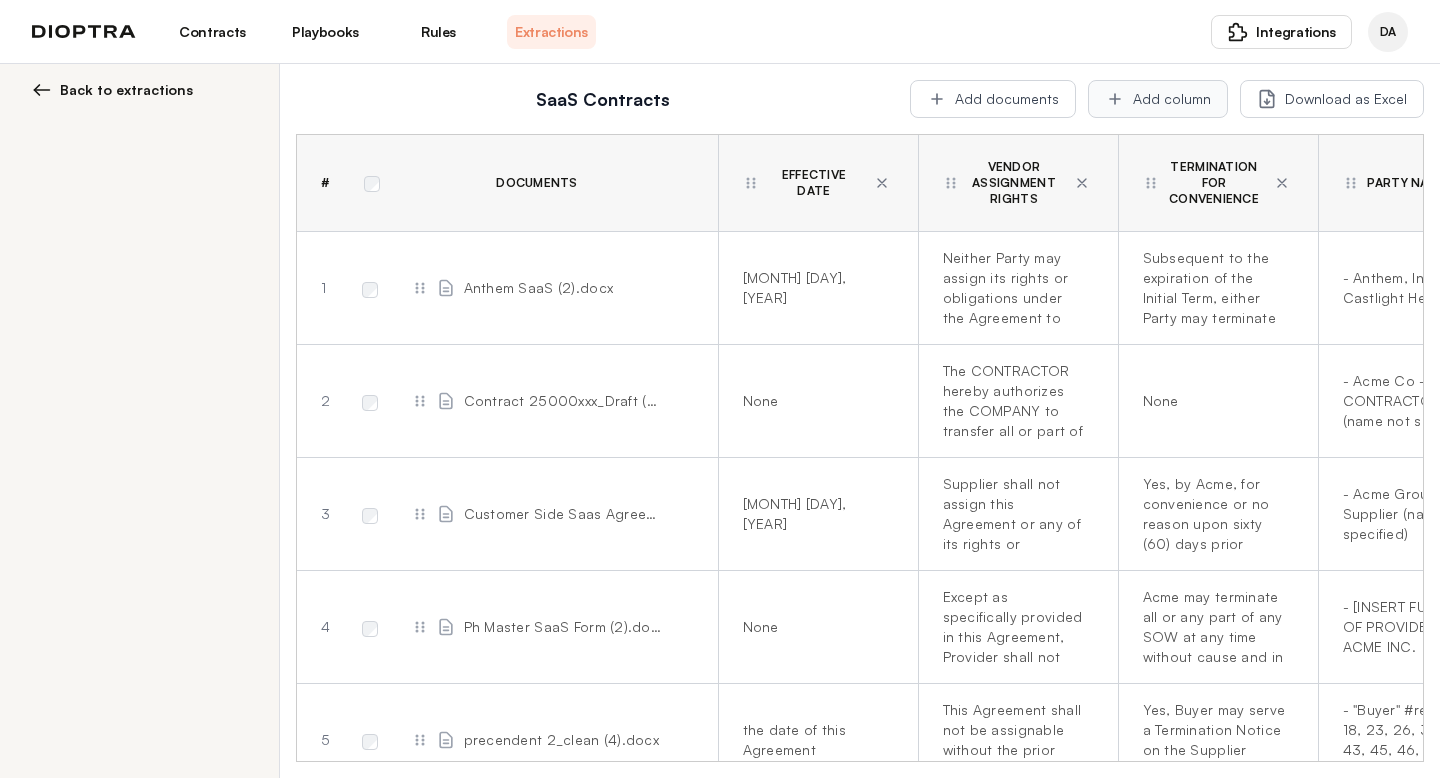 click on "Add column" at bounding box center (1158, 99) 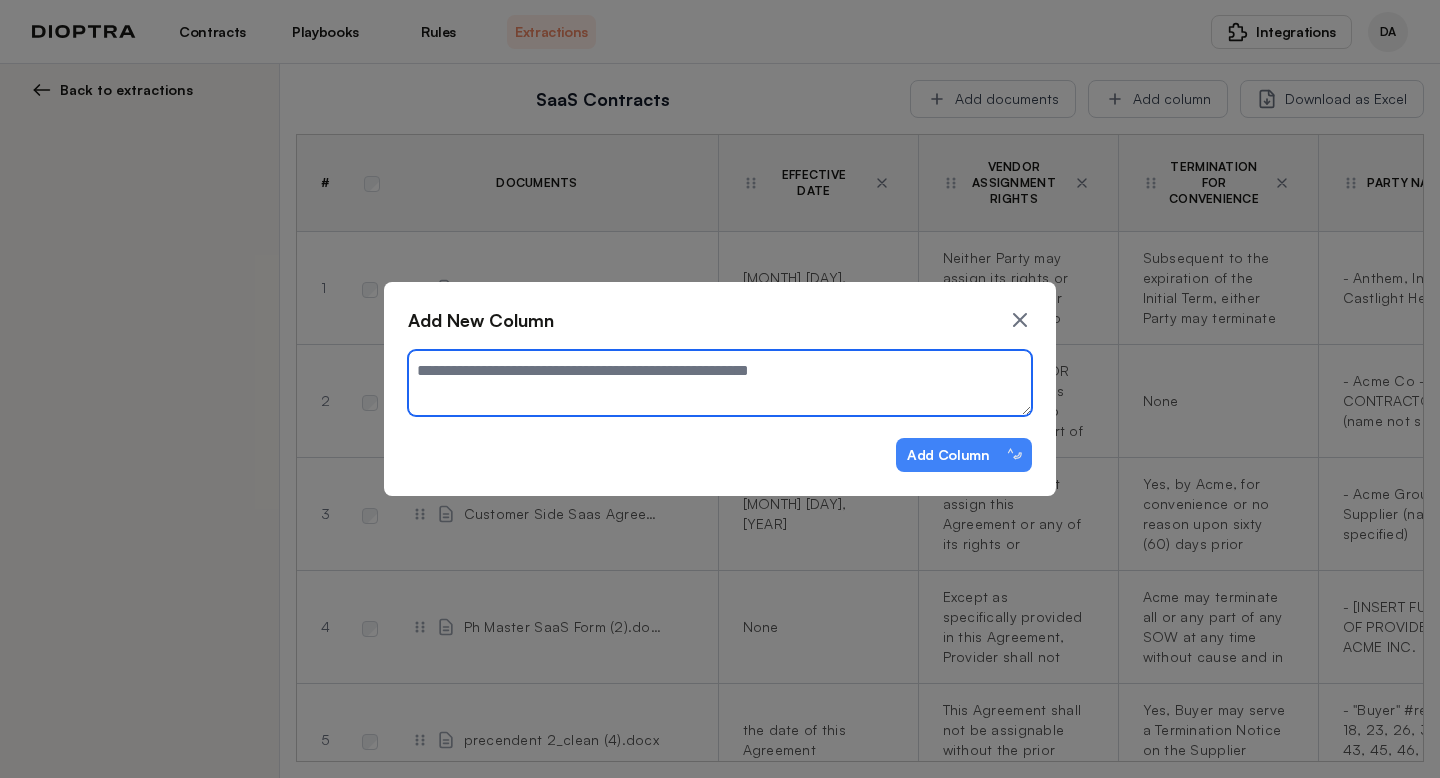 click at bounding box center [720, 383] 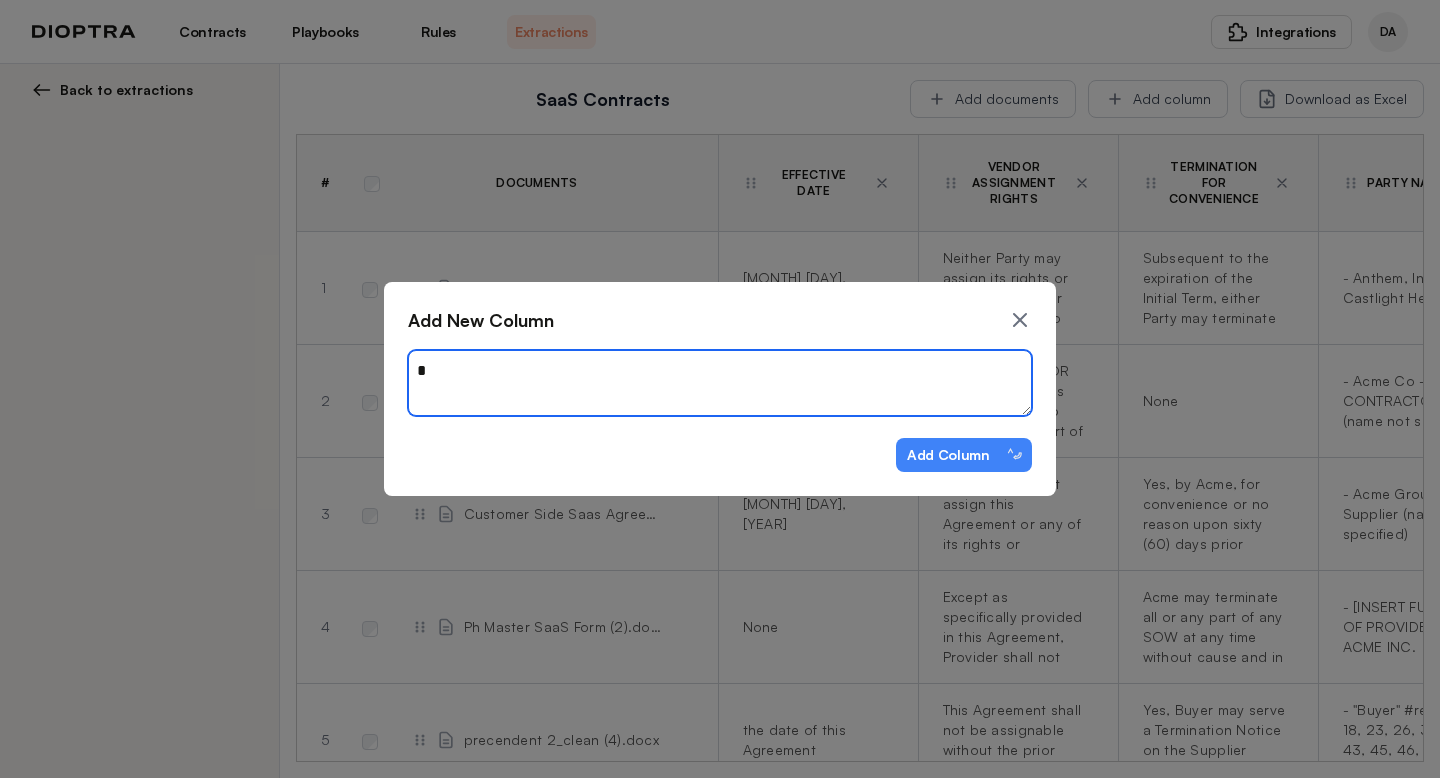 type on "**" 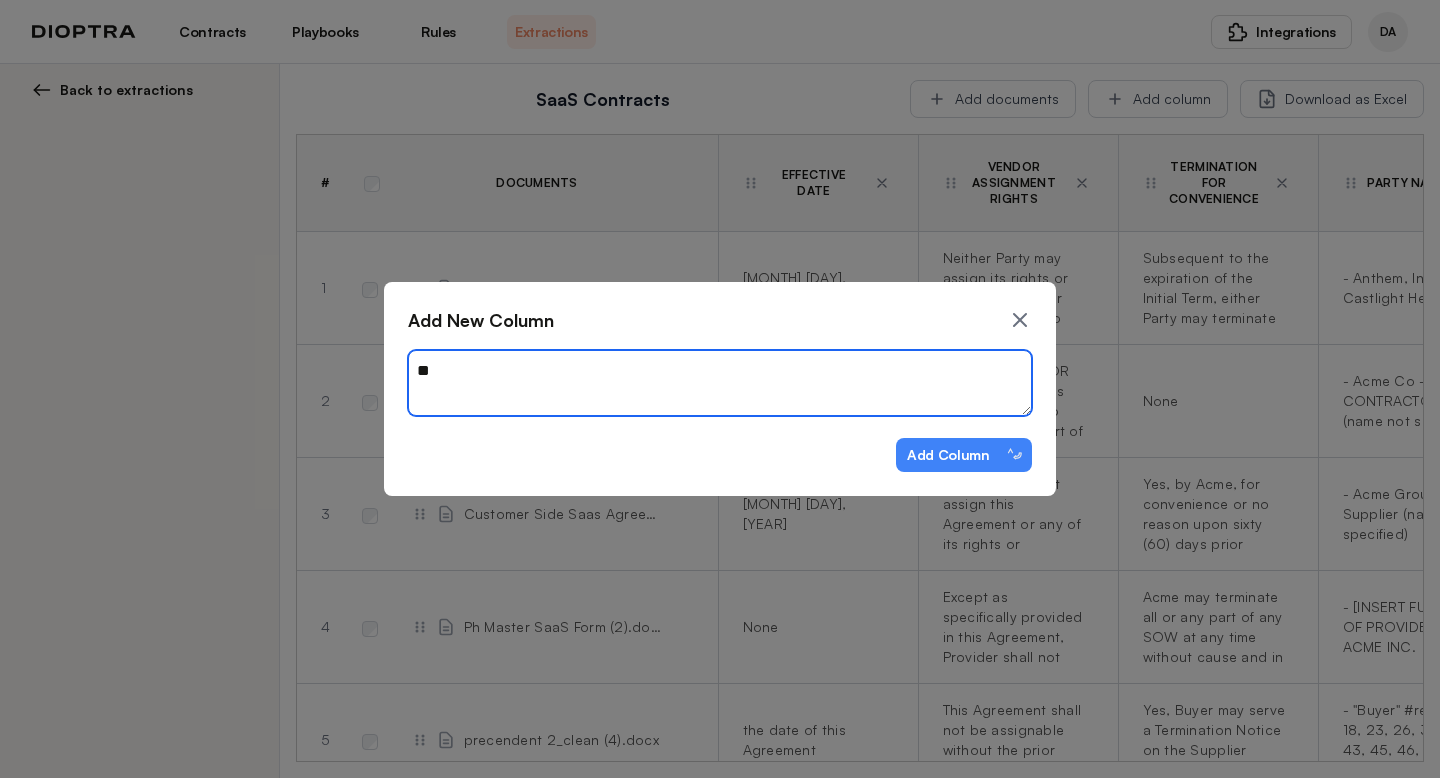 type on "*" 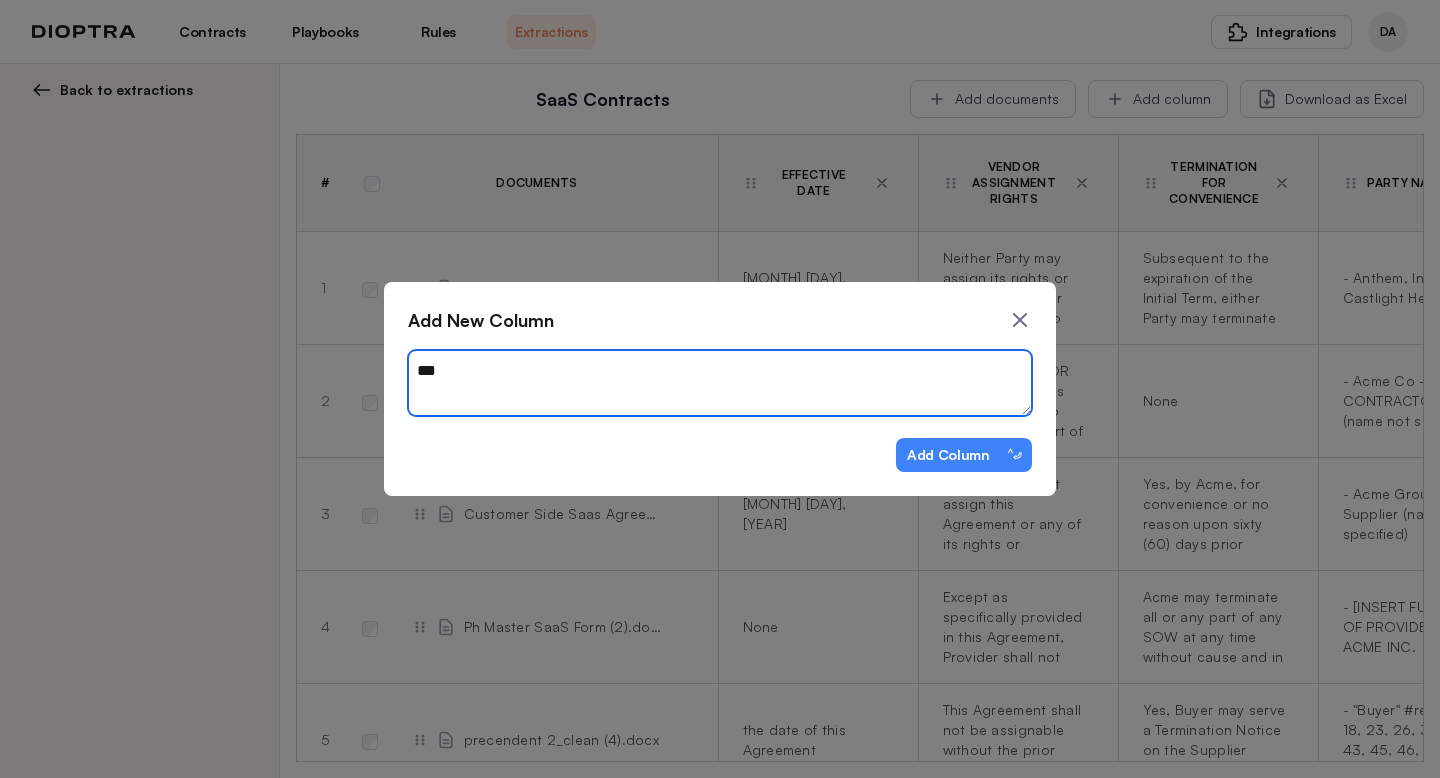type on "*" 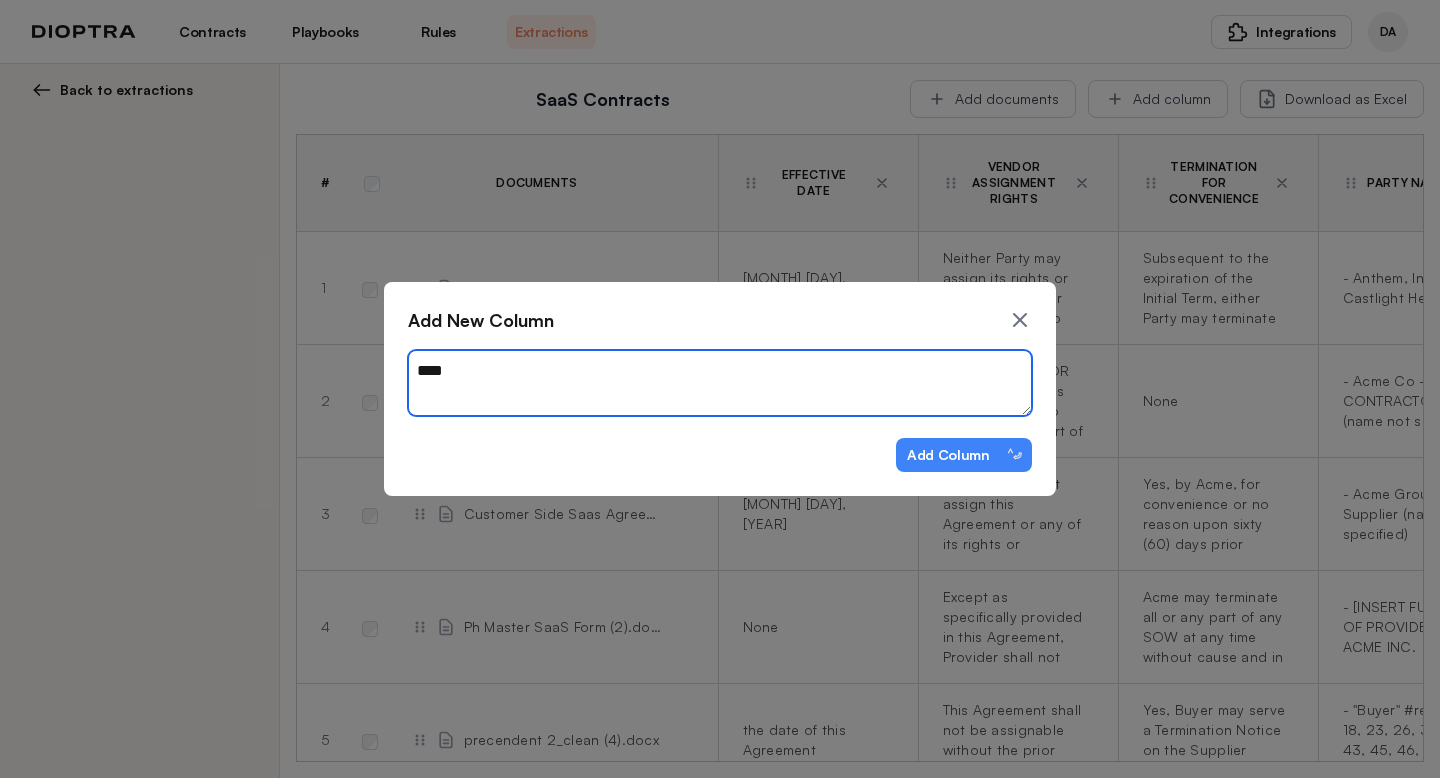 type on "*" 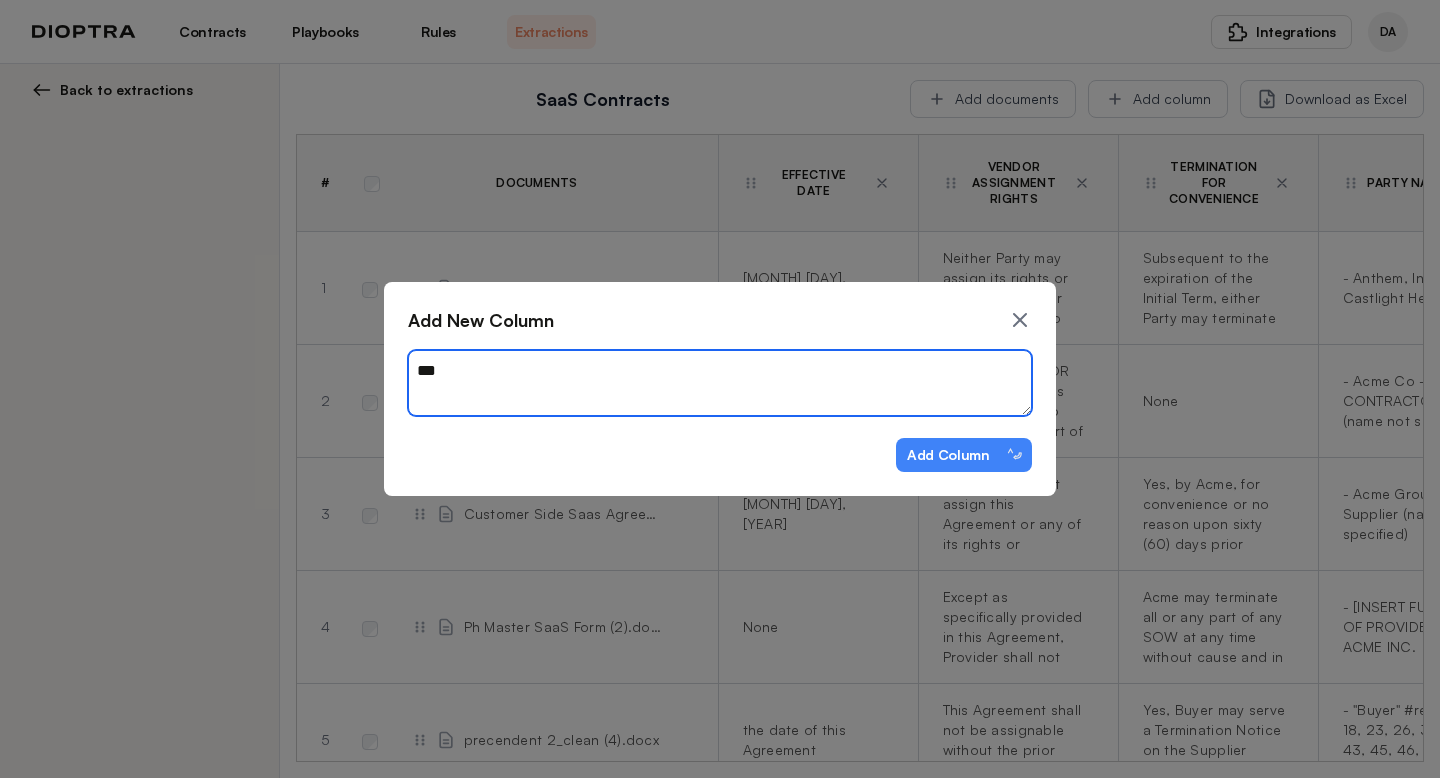type on "*" 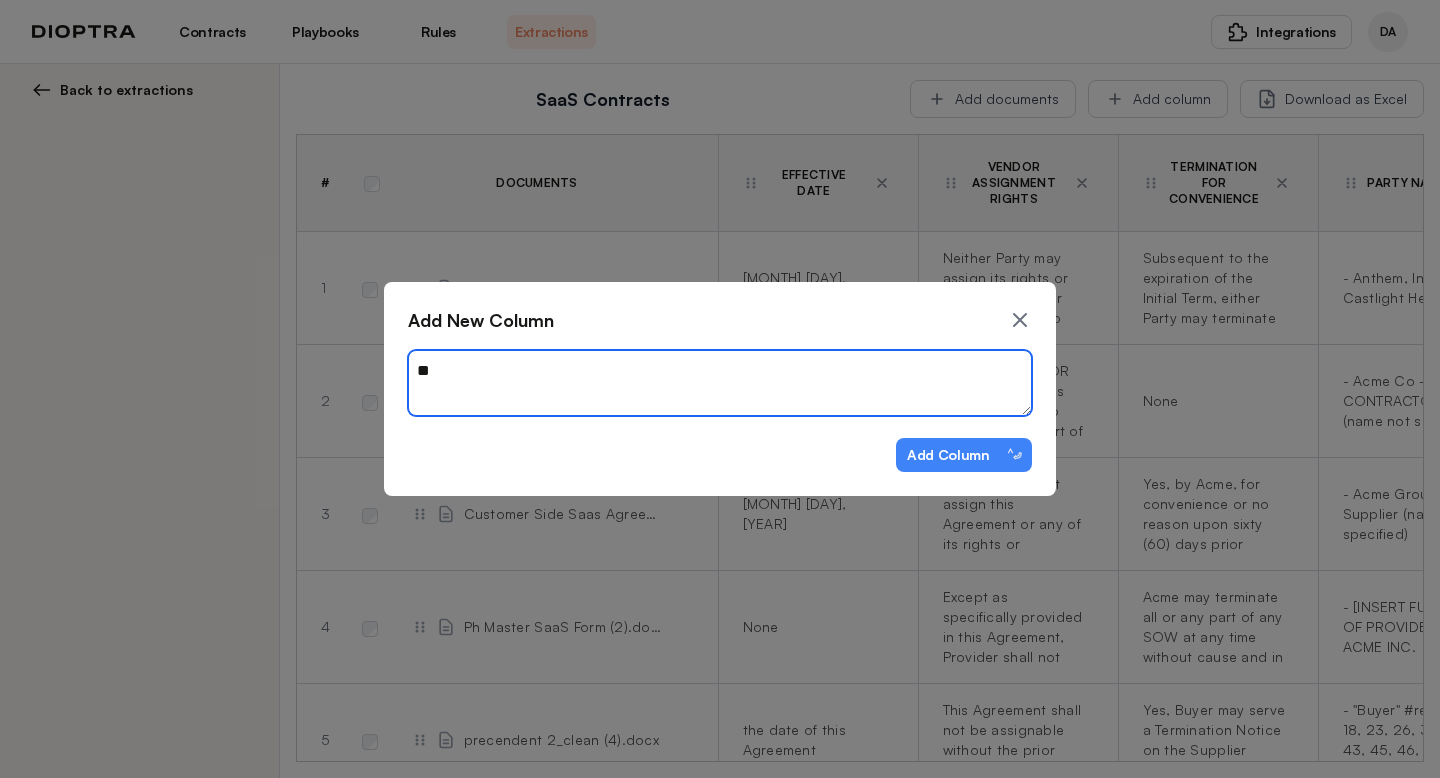 type on "*" 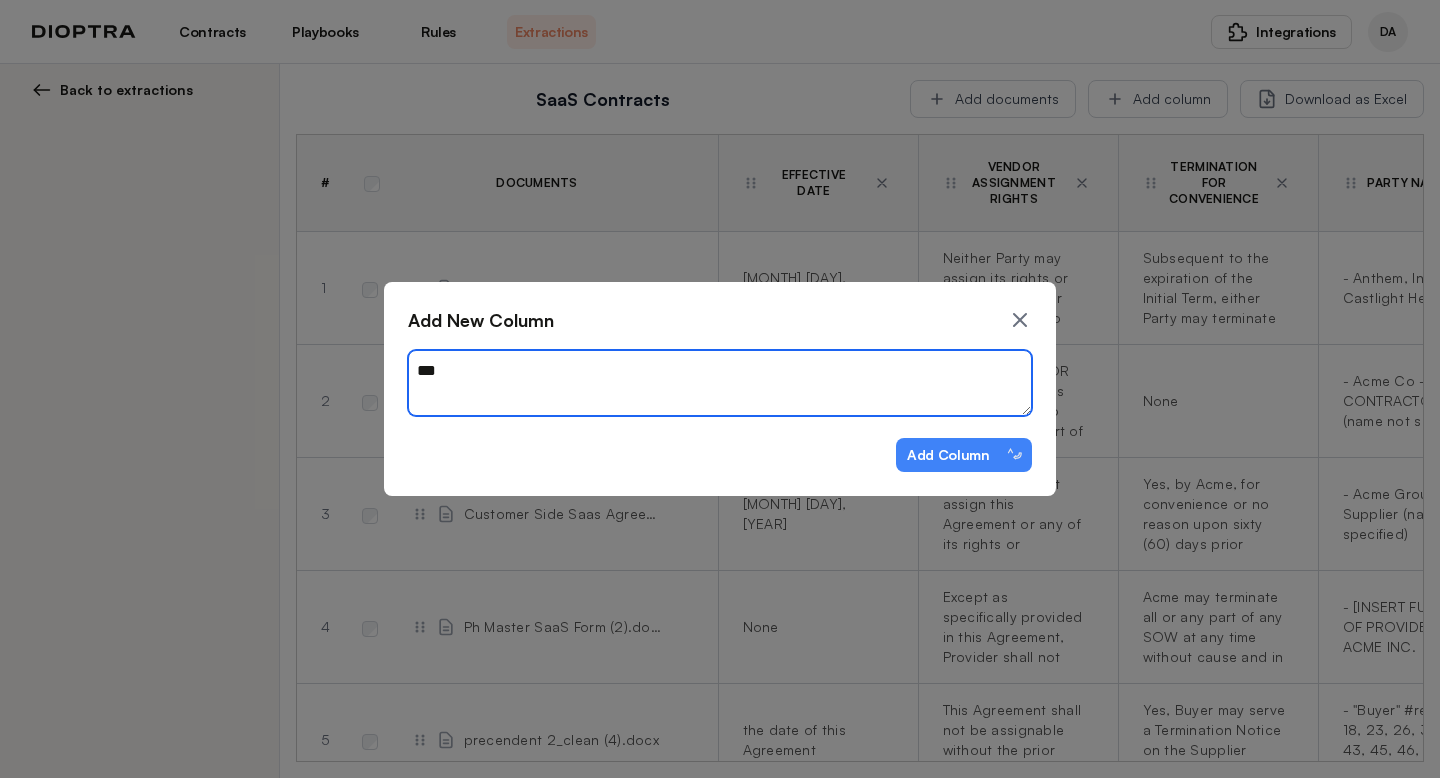 type on "*" 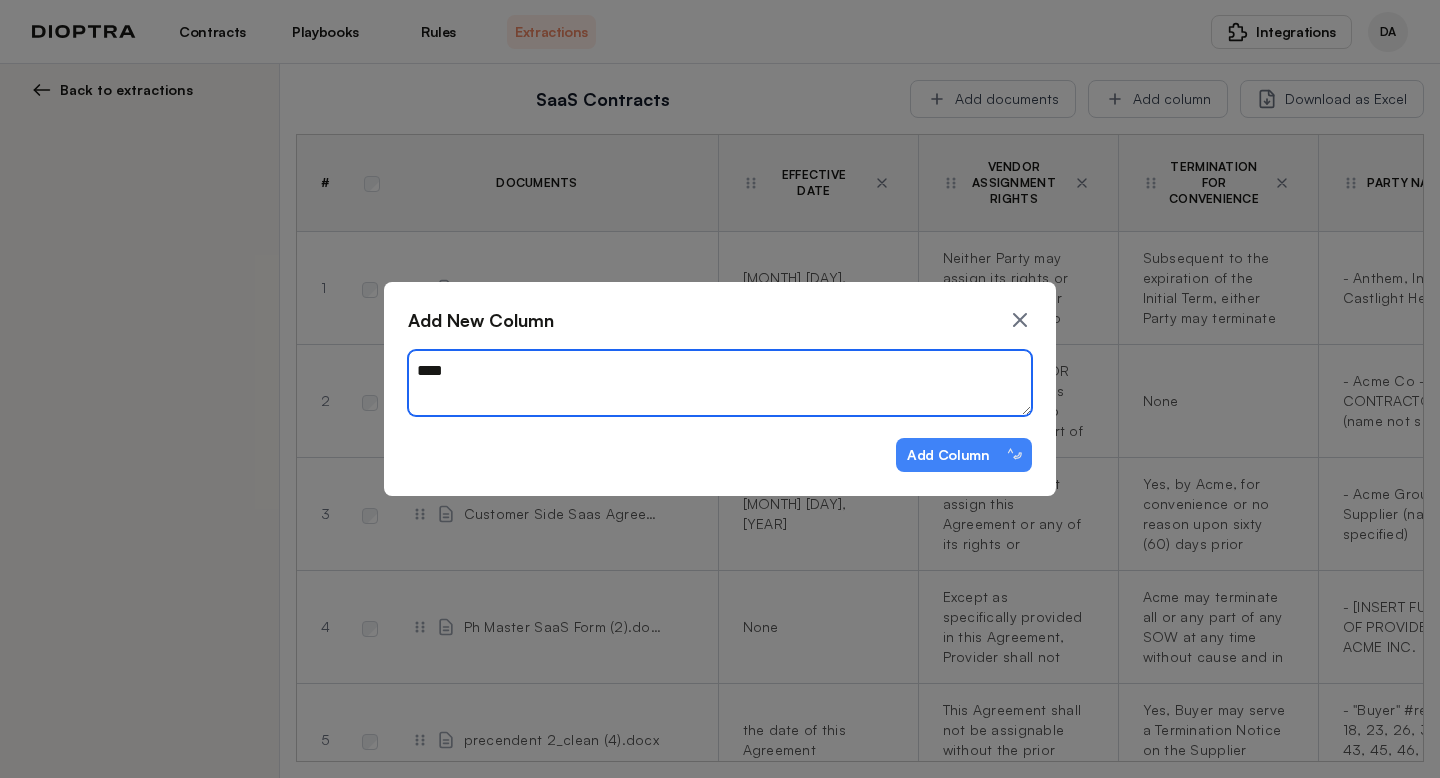 type on "*" 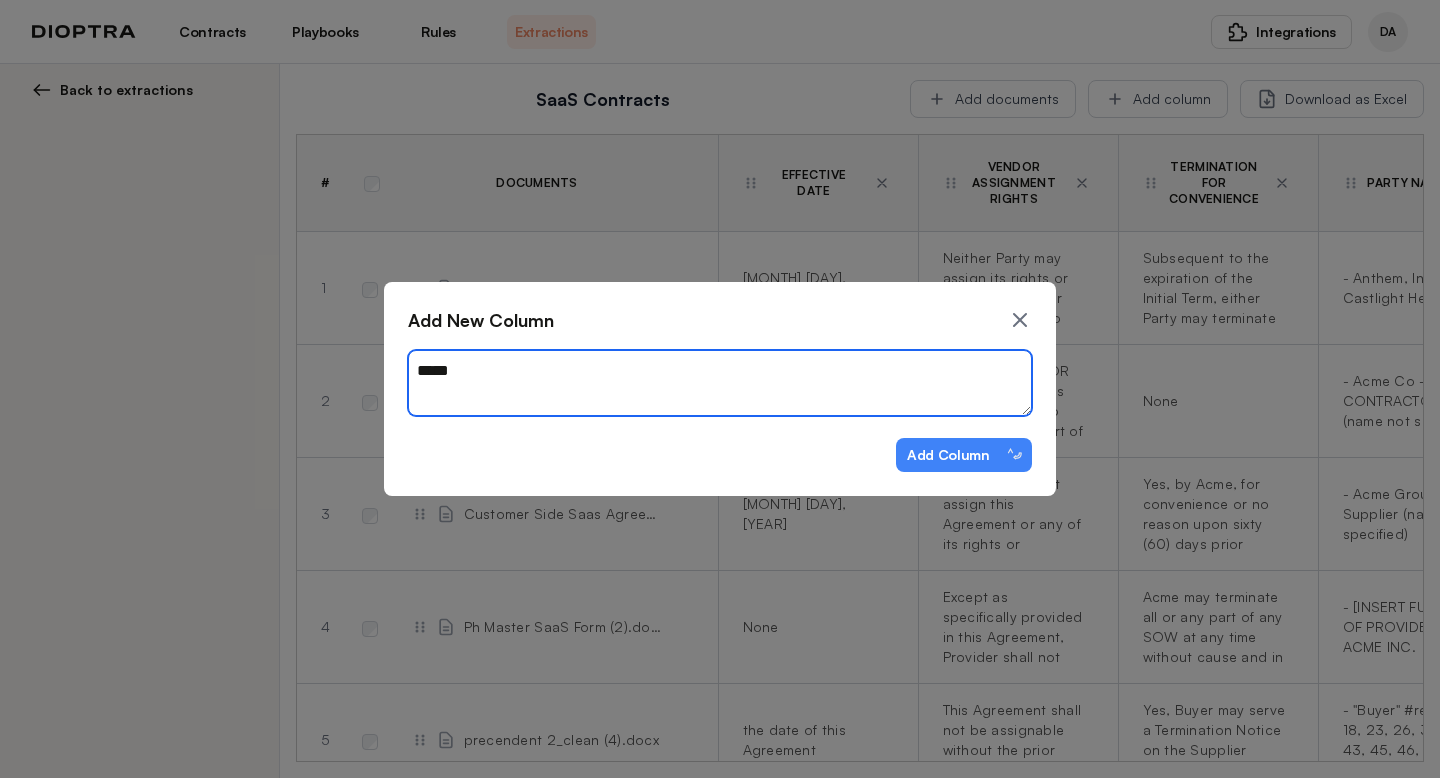 type on "*" 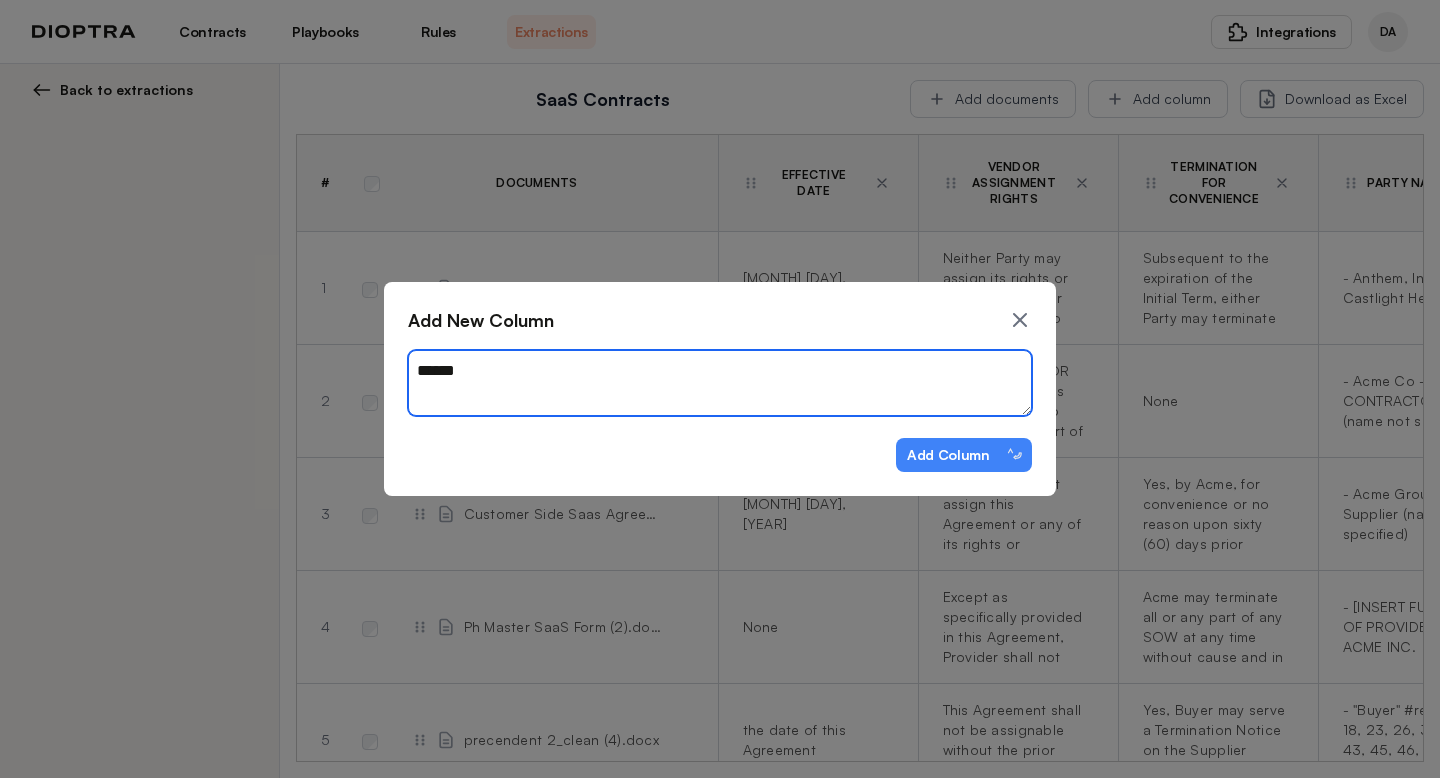 type on "*" 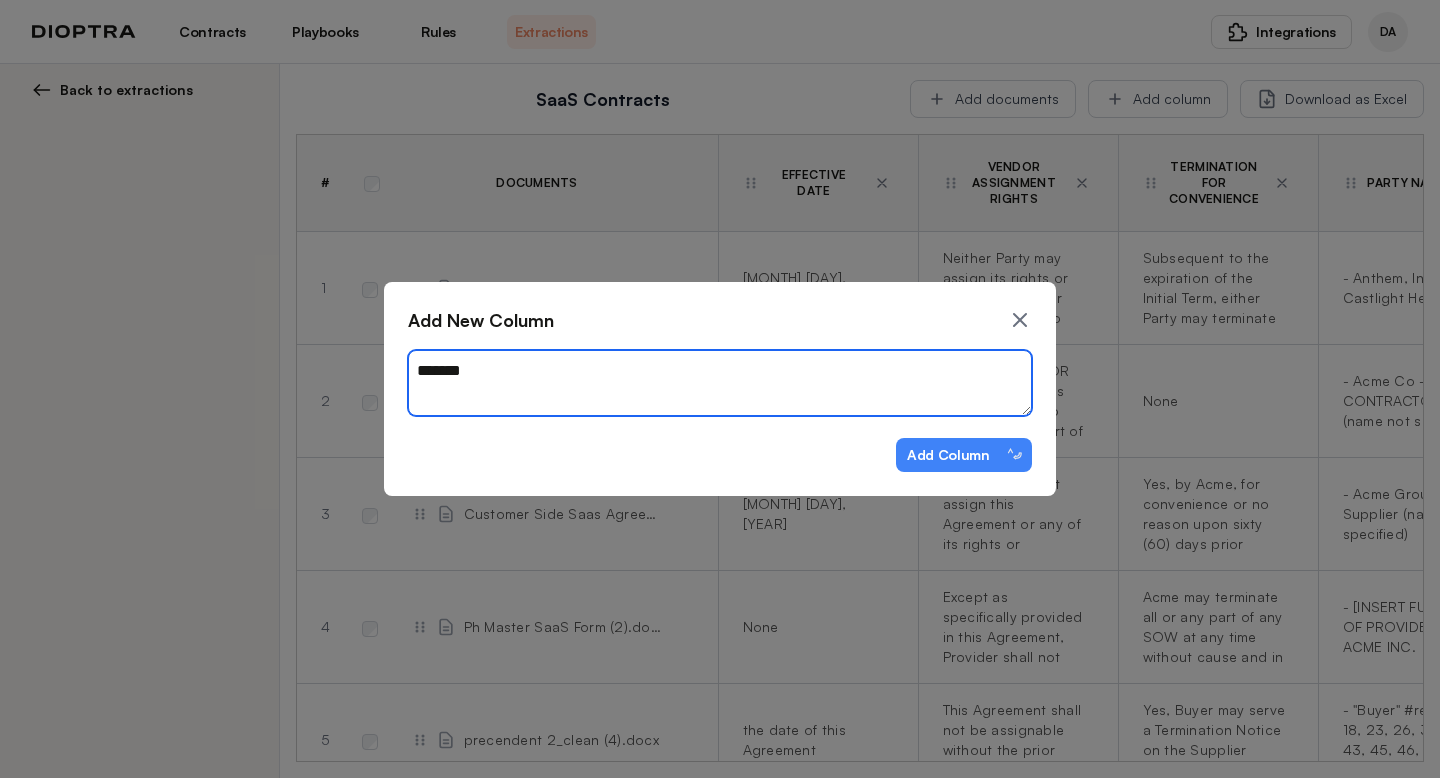 type on "*" 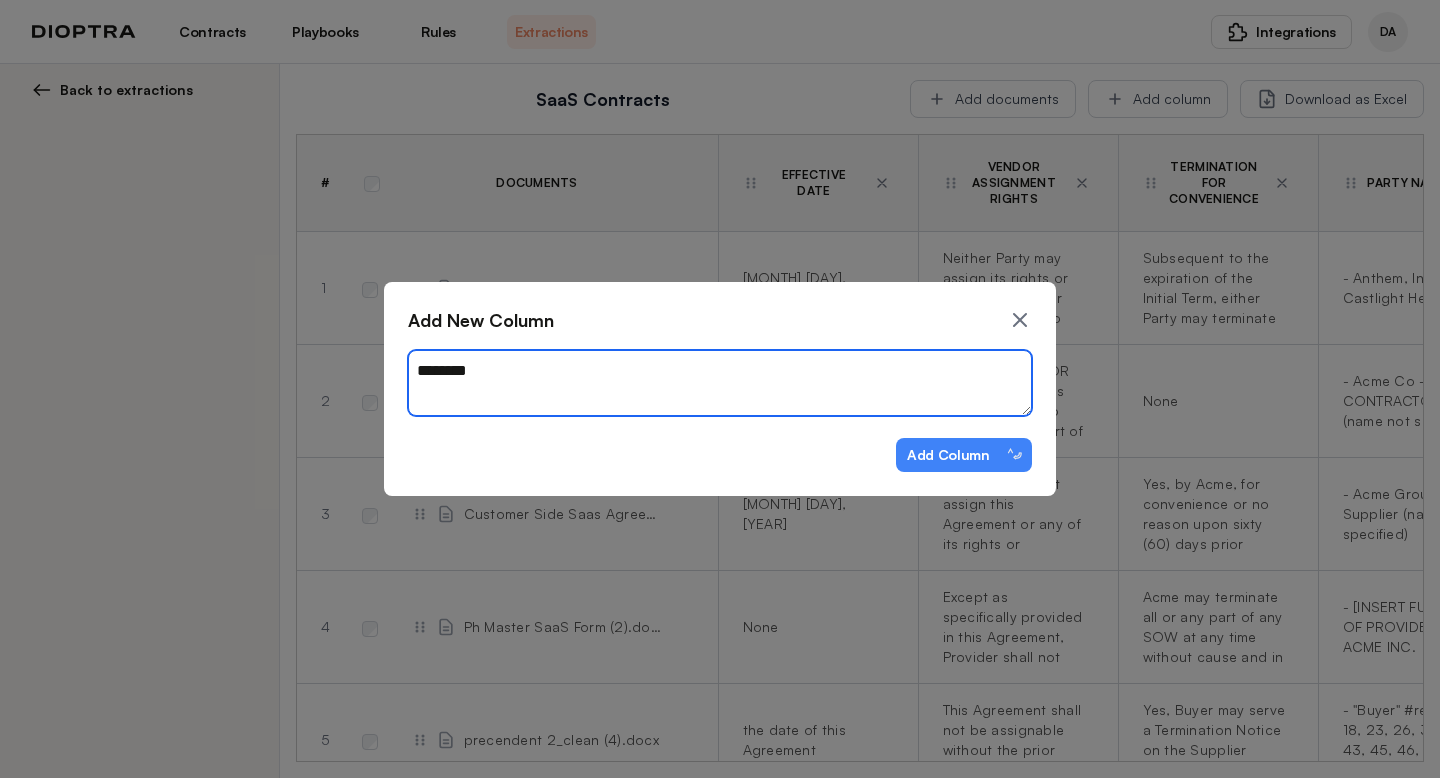 type on "*" 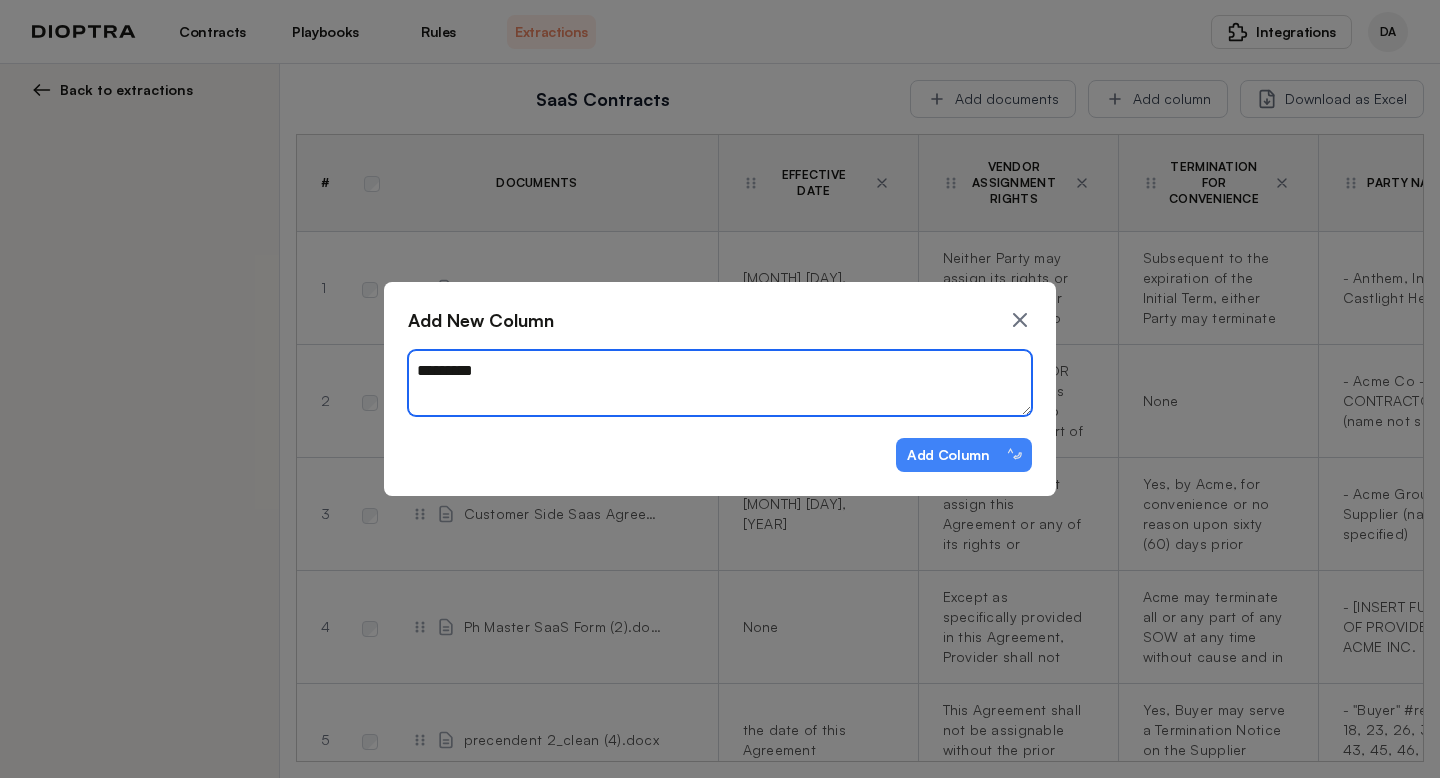 type on "*" 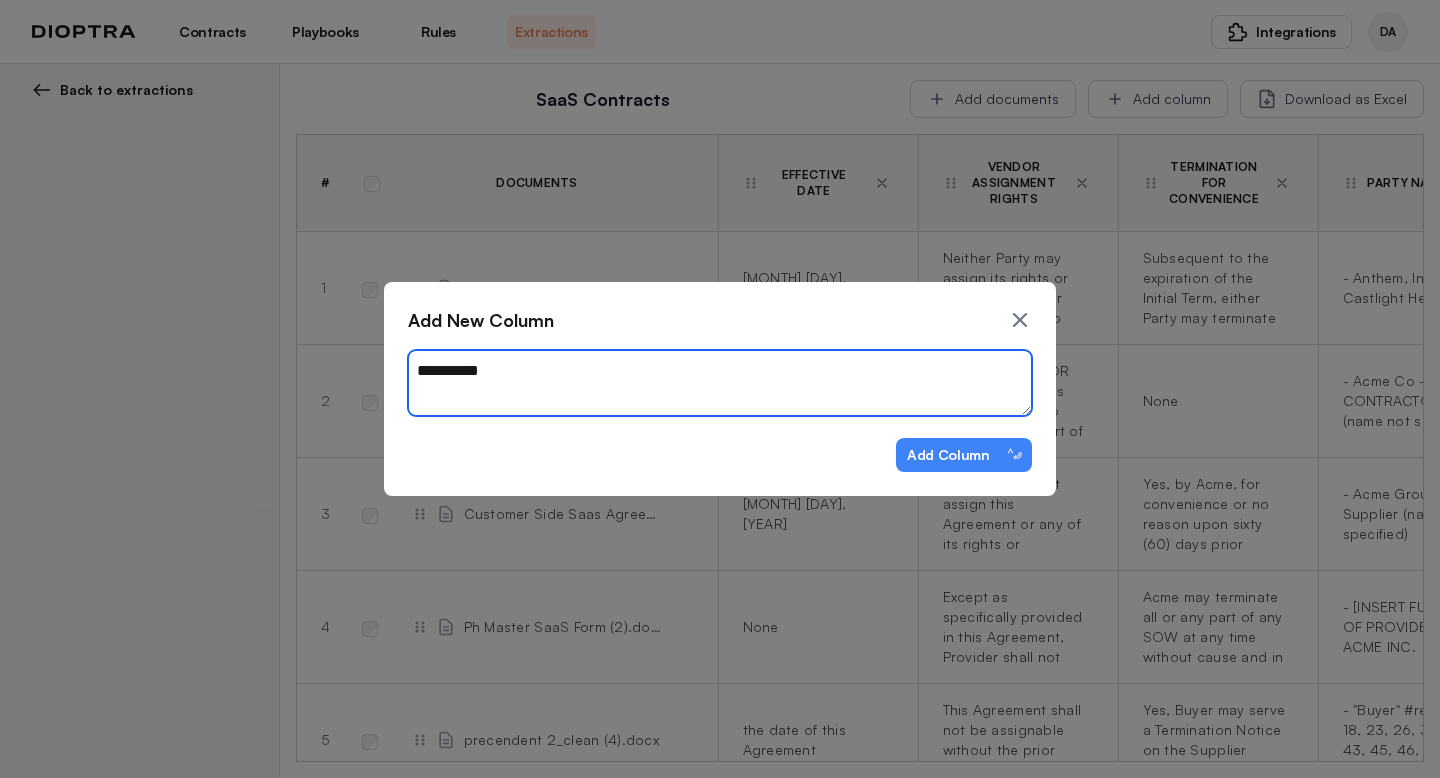 type on "*" 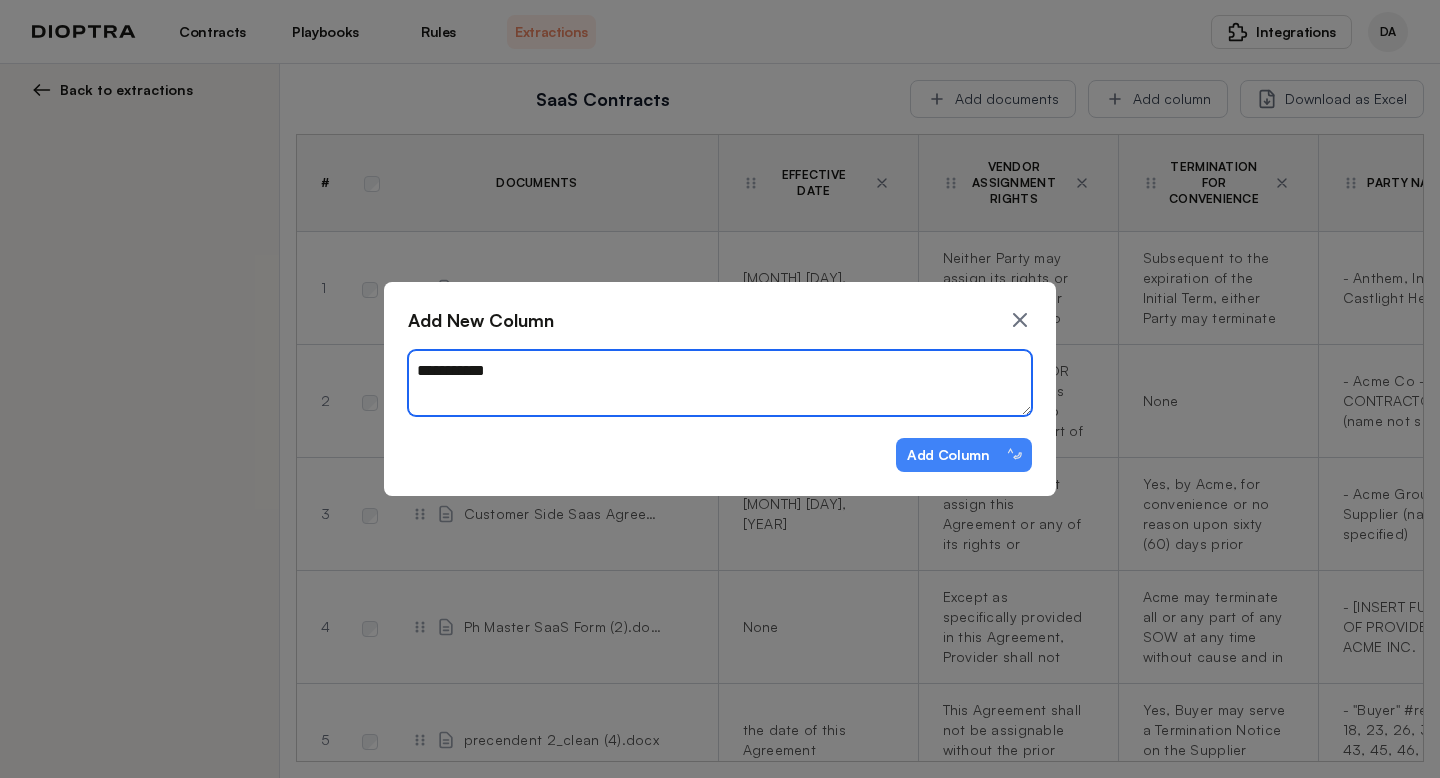 type on "*" 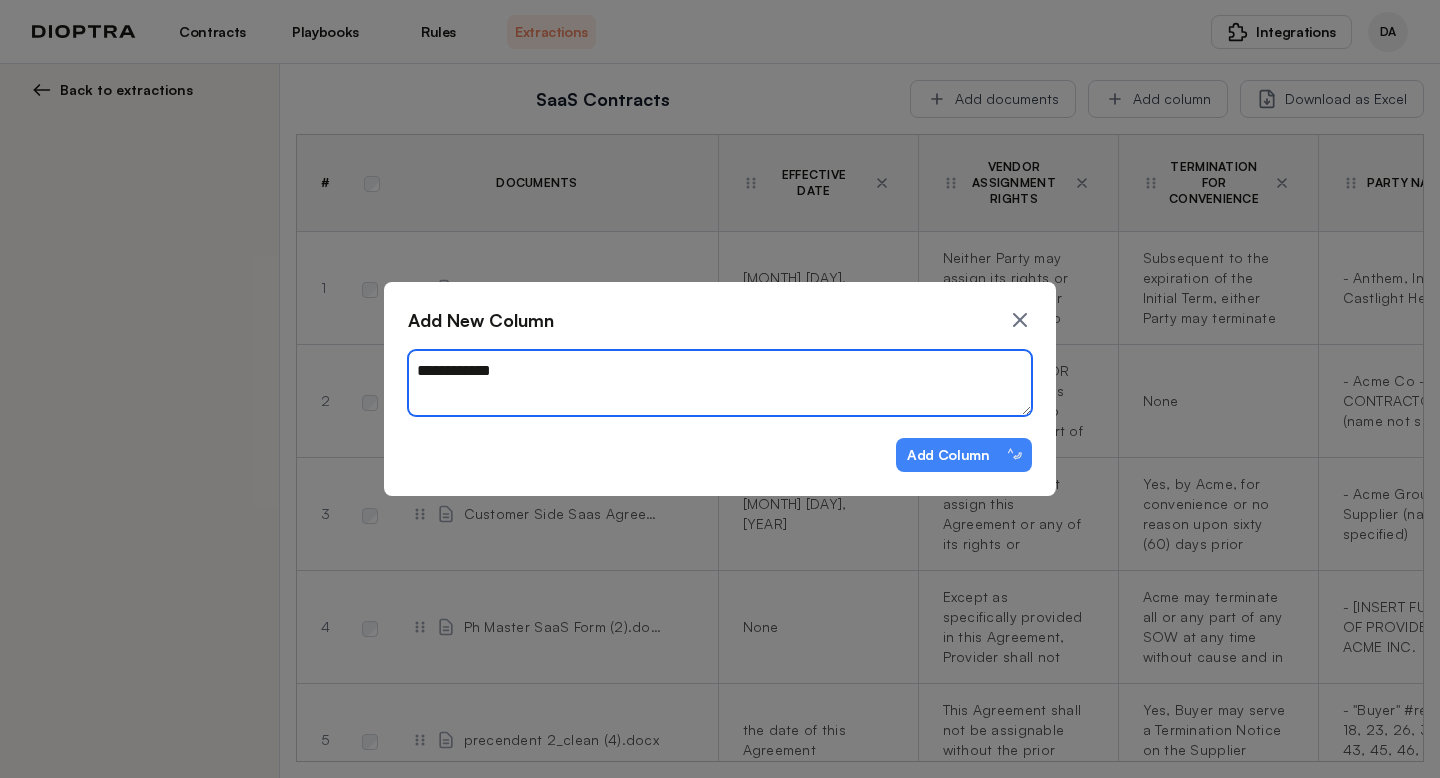 type on "*" 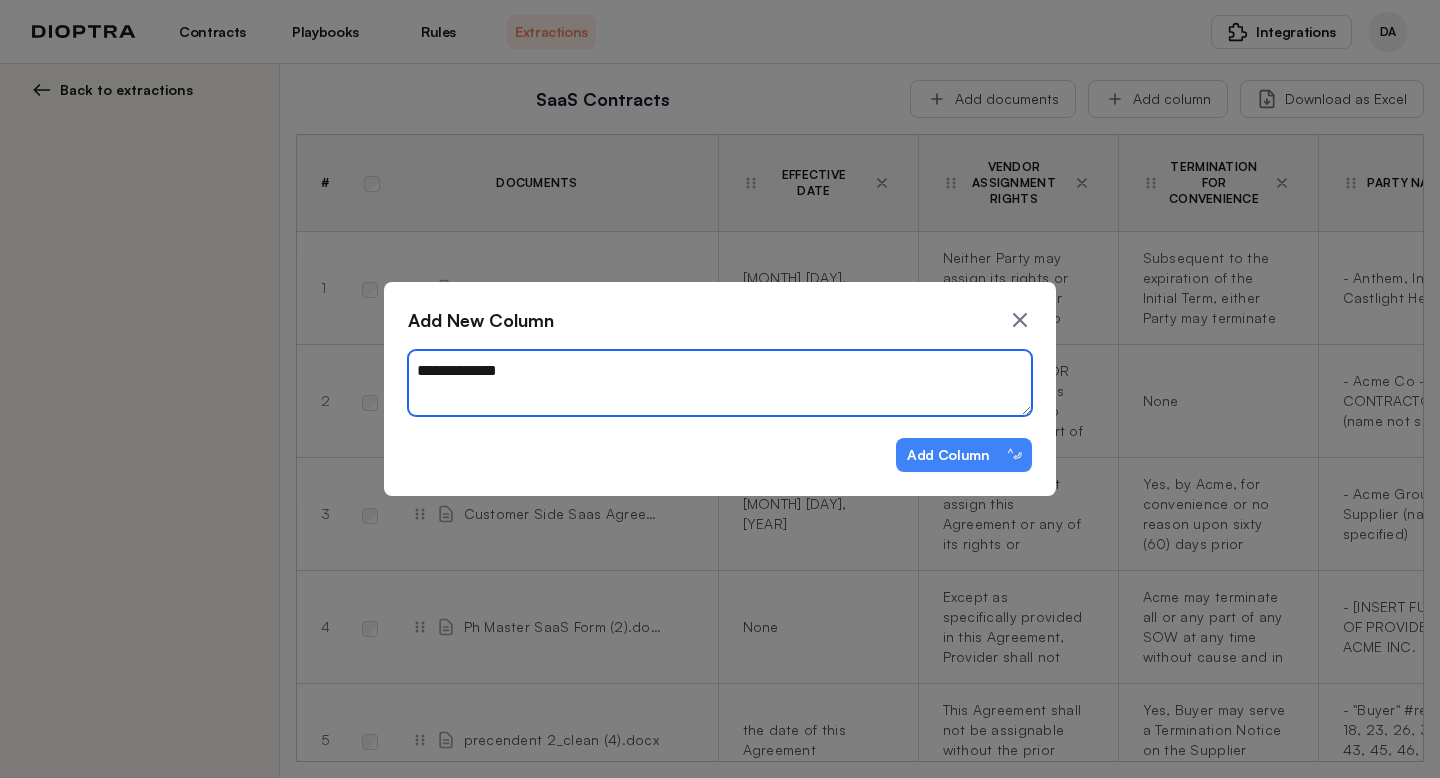 type on "*" 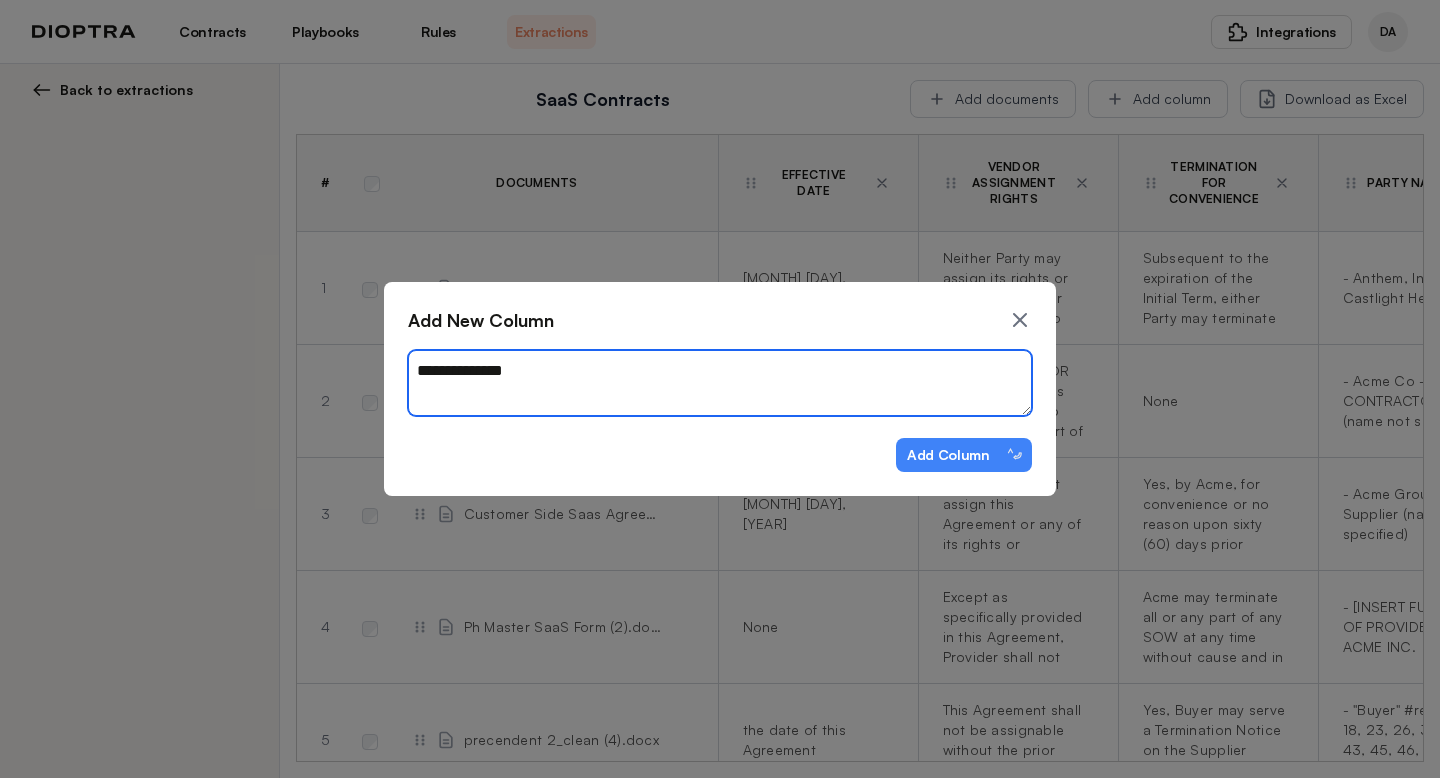 type on "*" 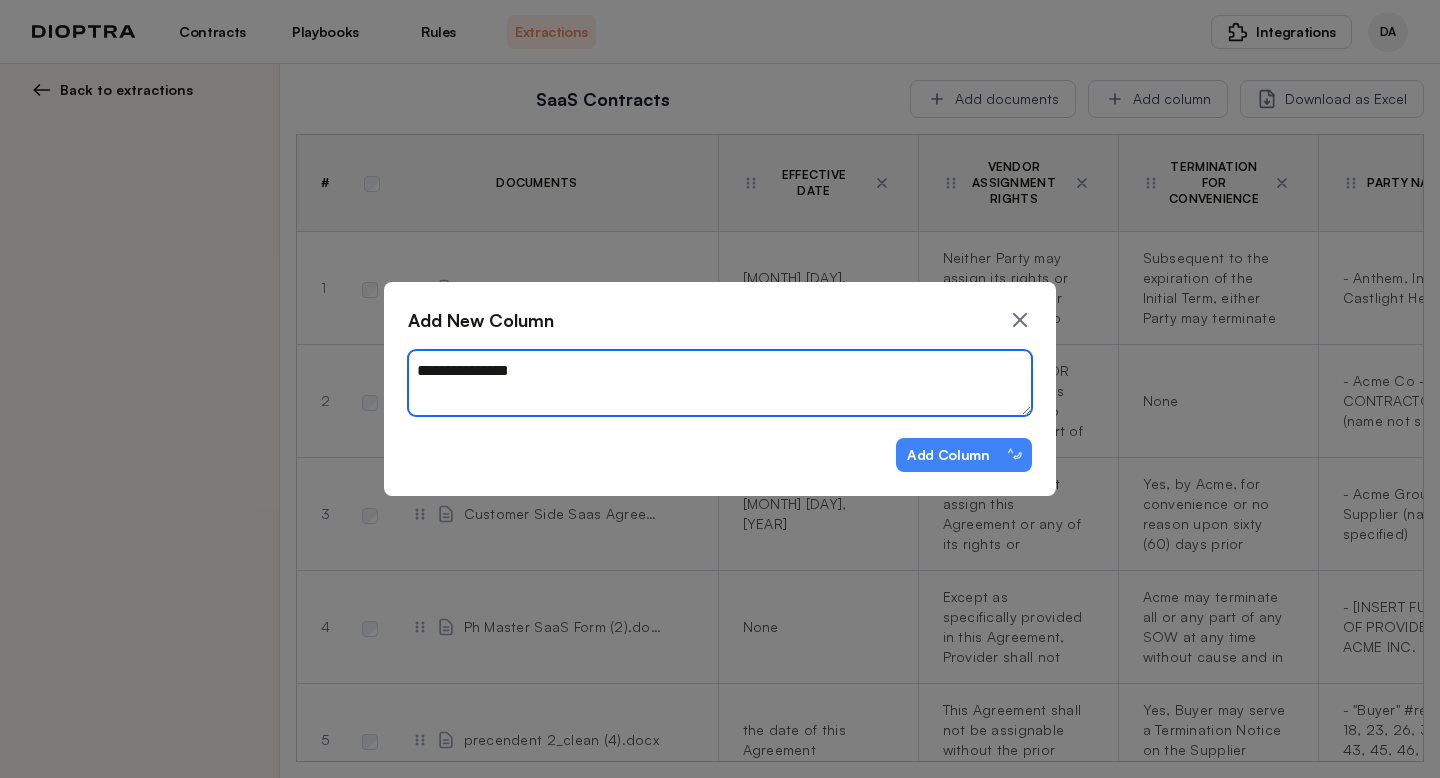 type on "*" 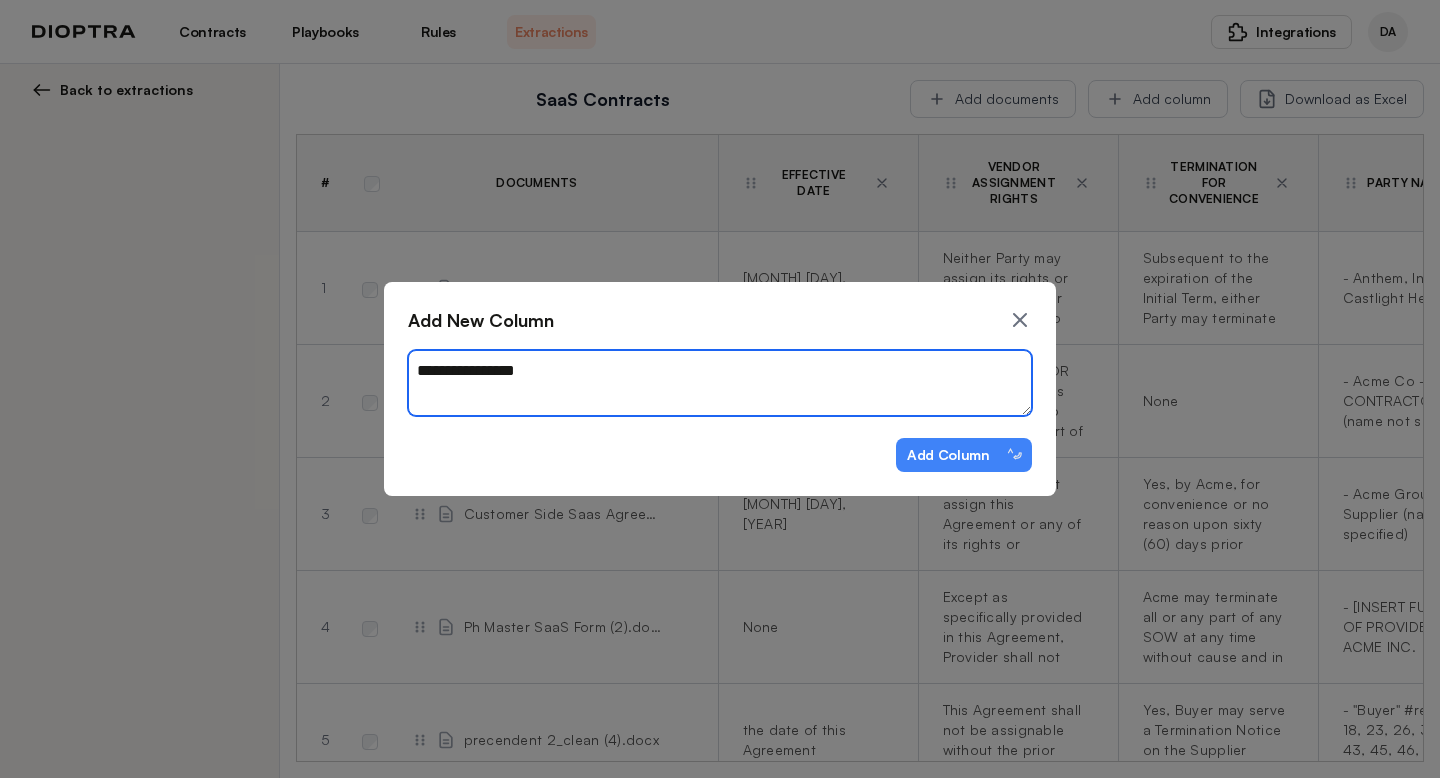 type on "*" 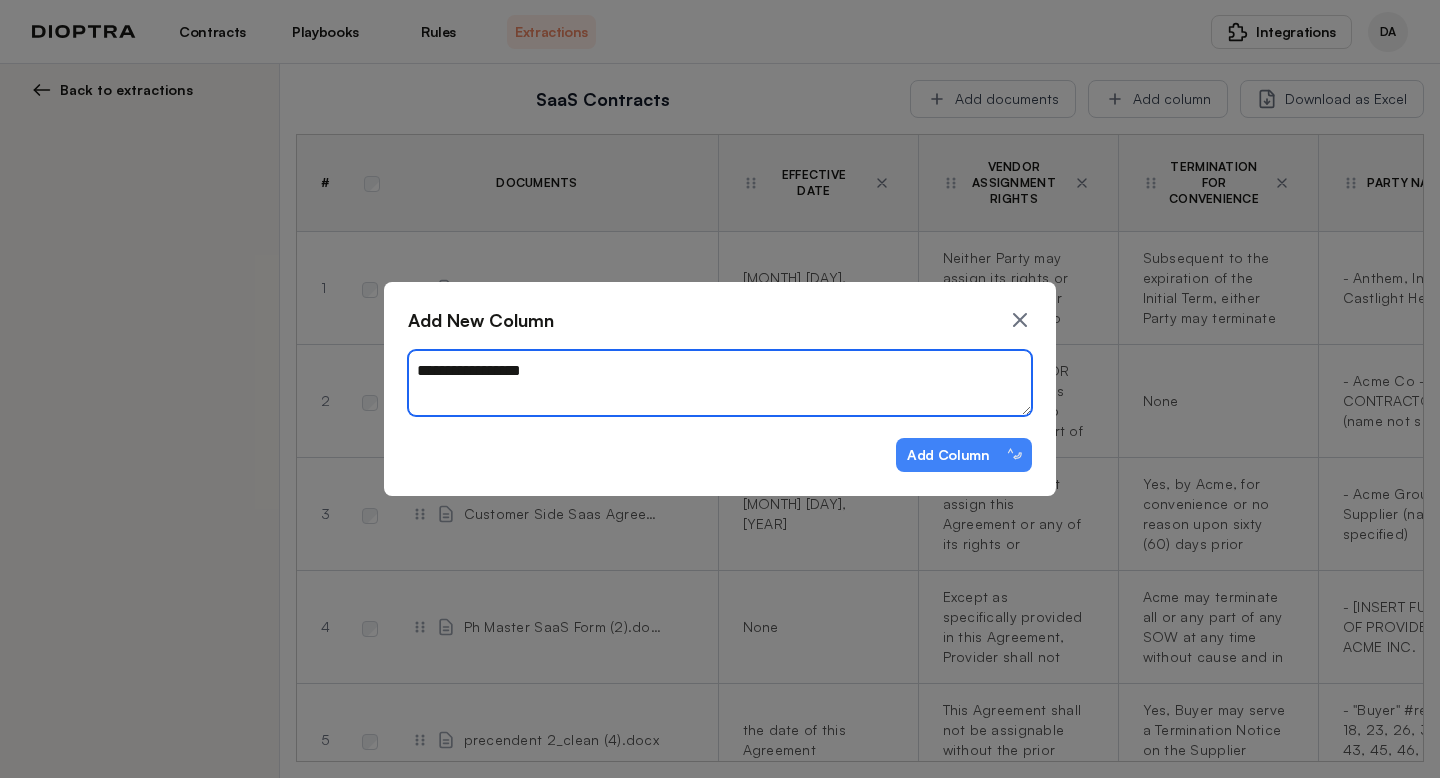 type on "*" 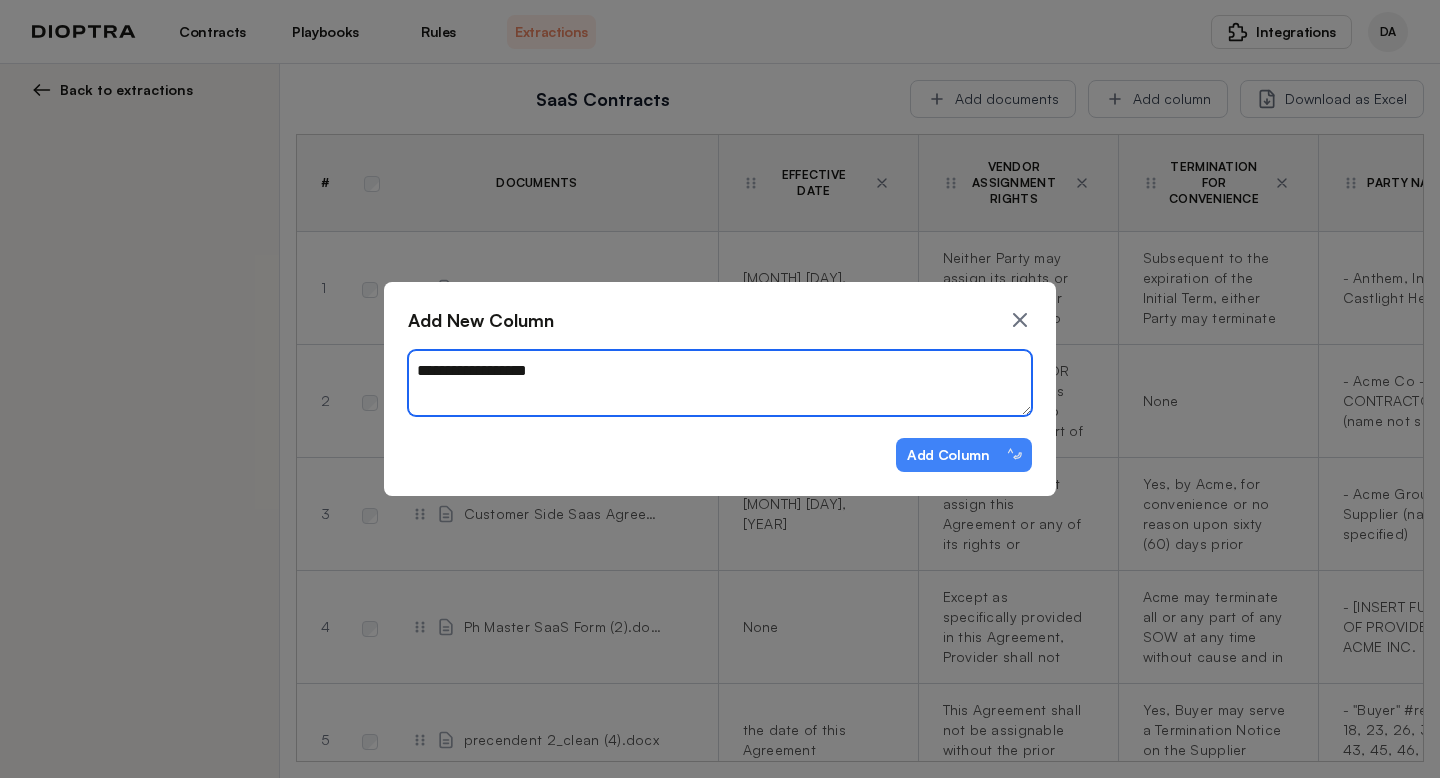 type on "*" 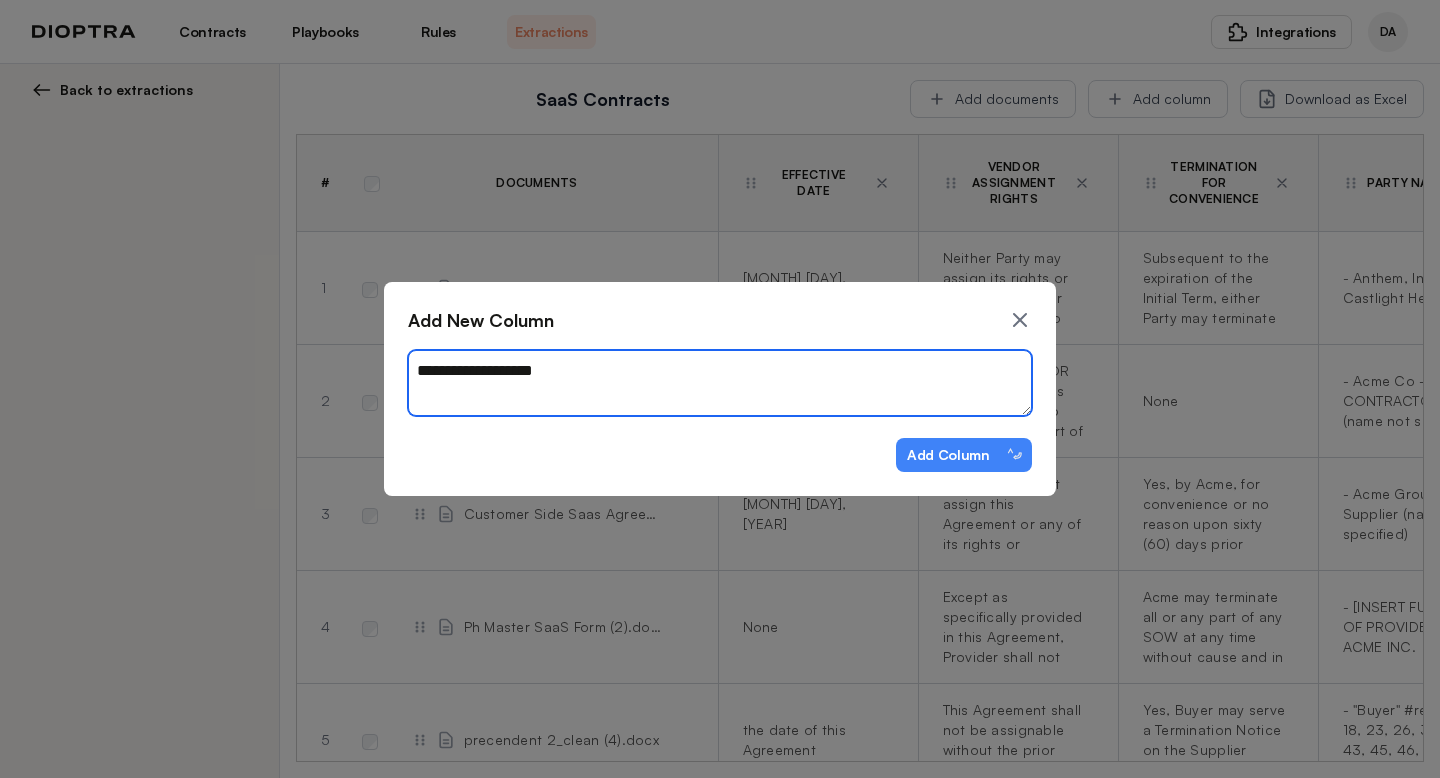 type on "*" 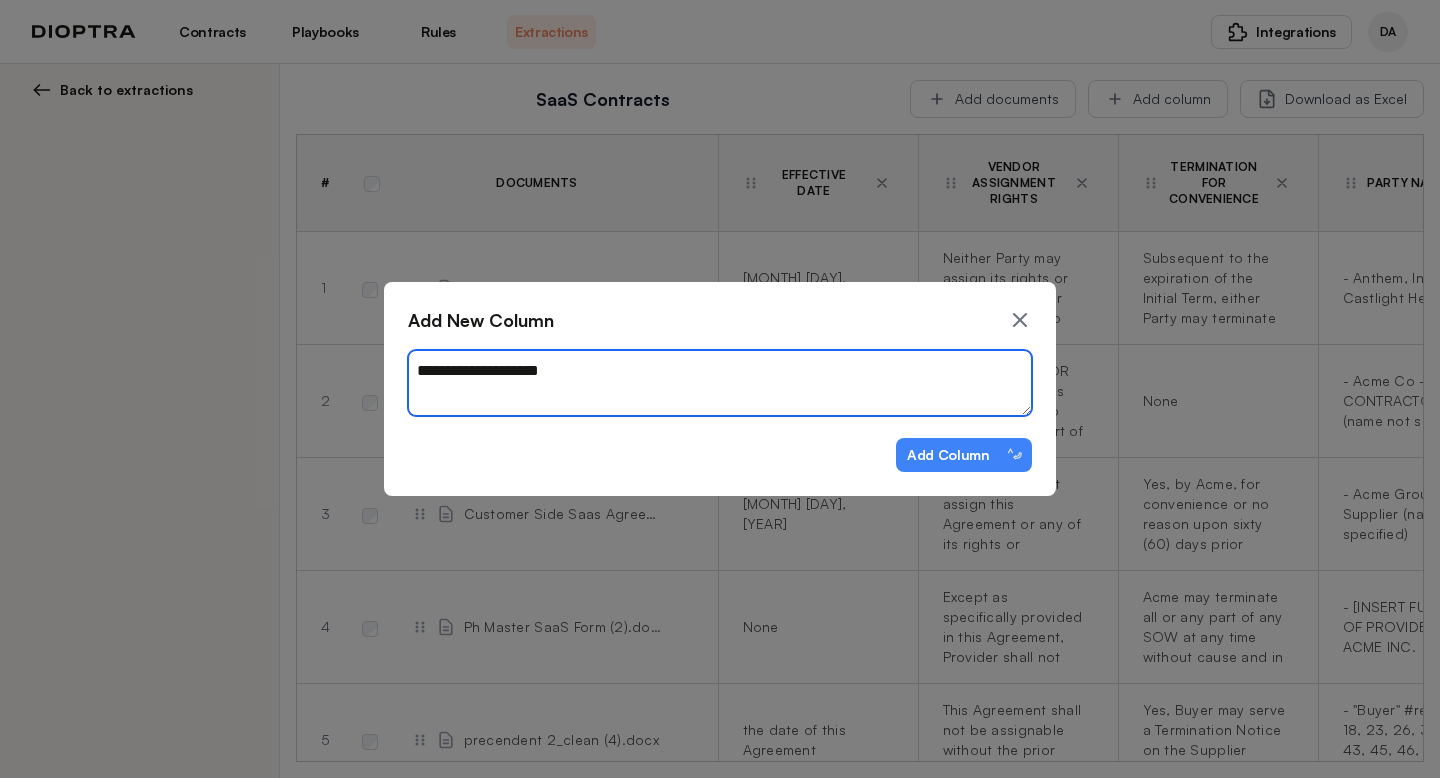 type on "*" 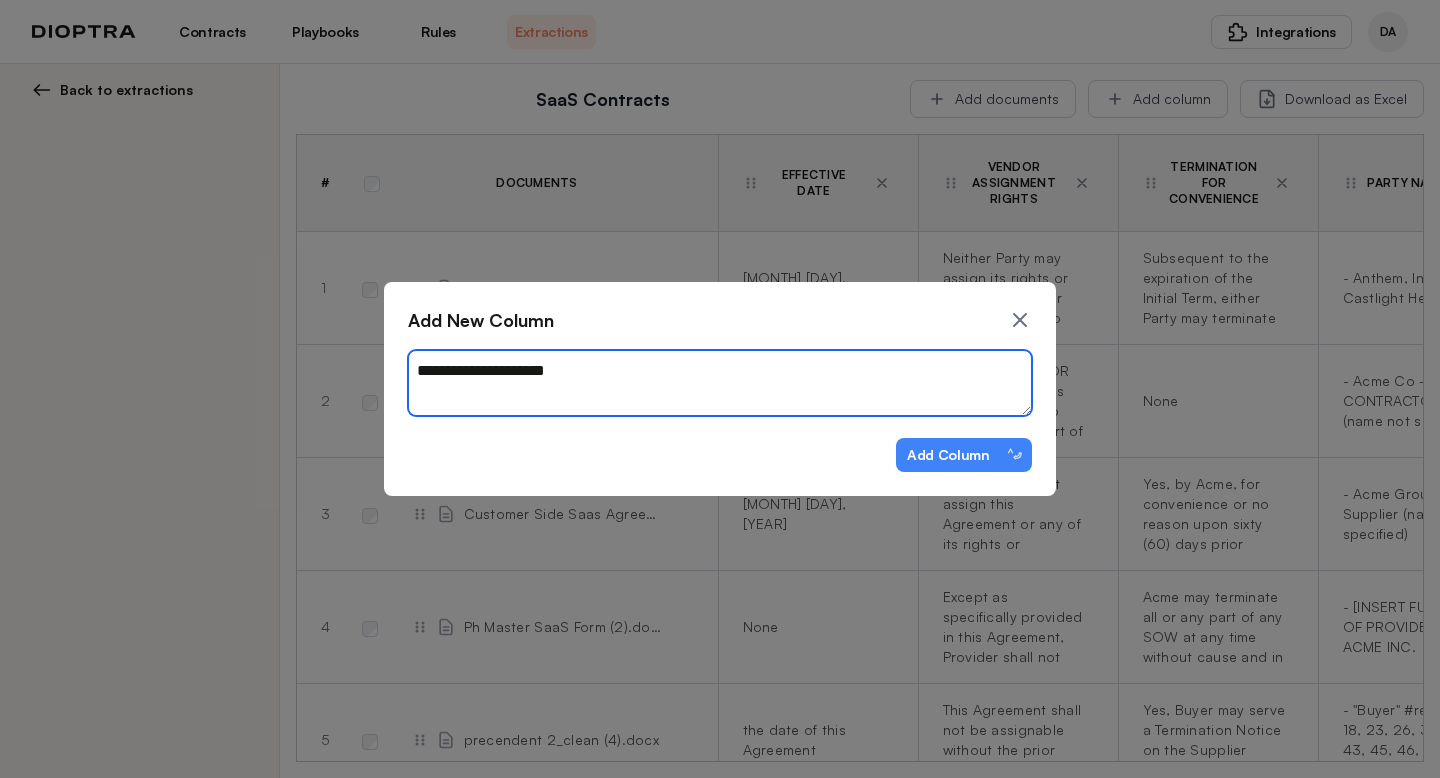 type on "*" 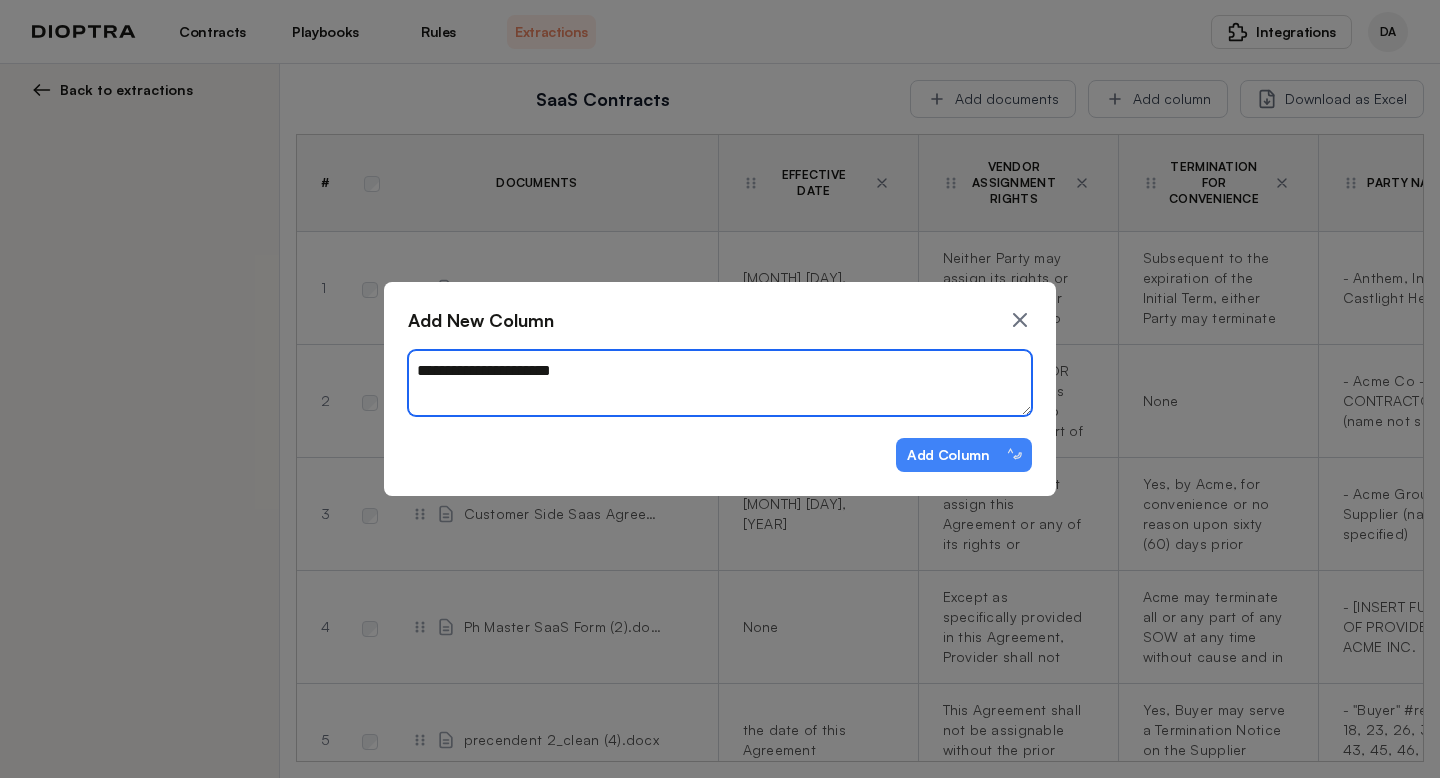type on "*" 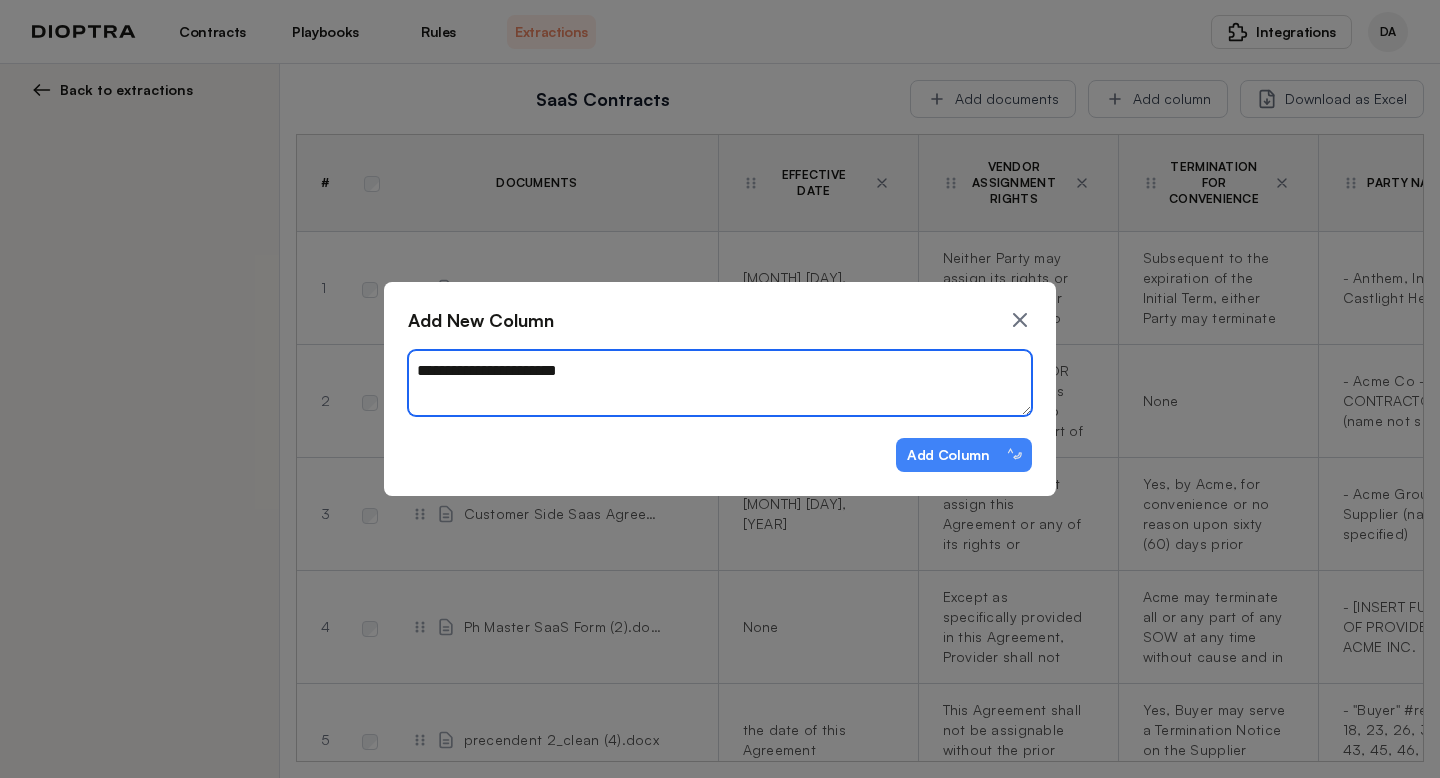 type on "*" 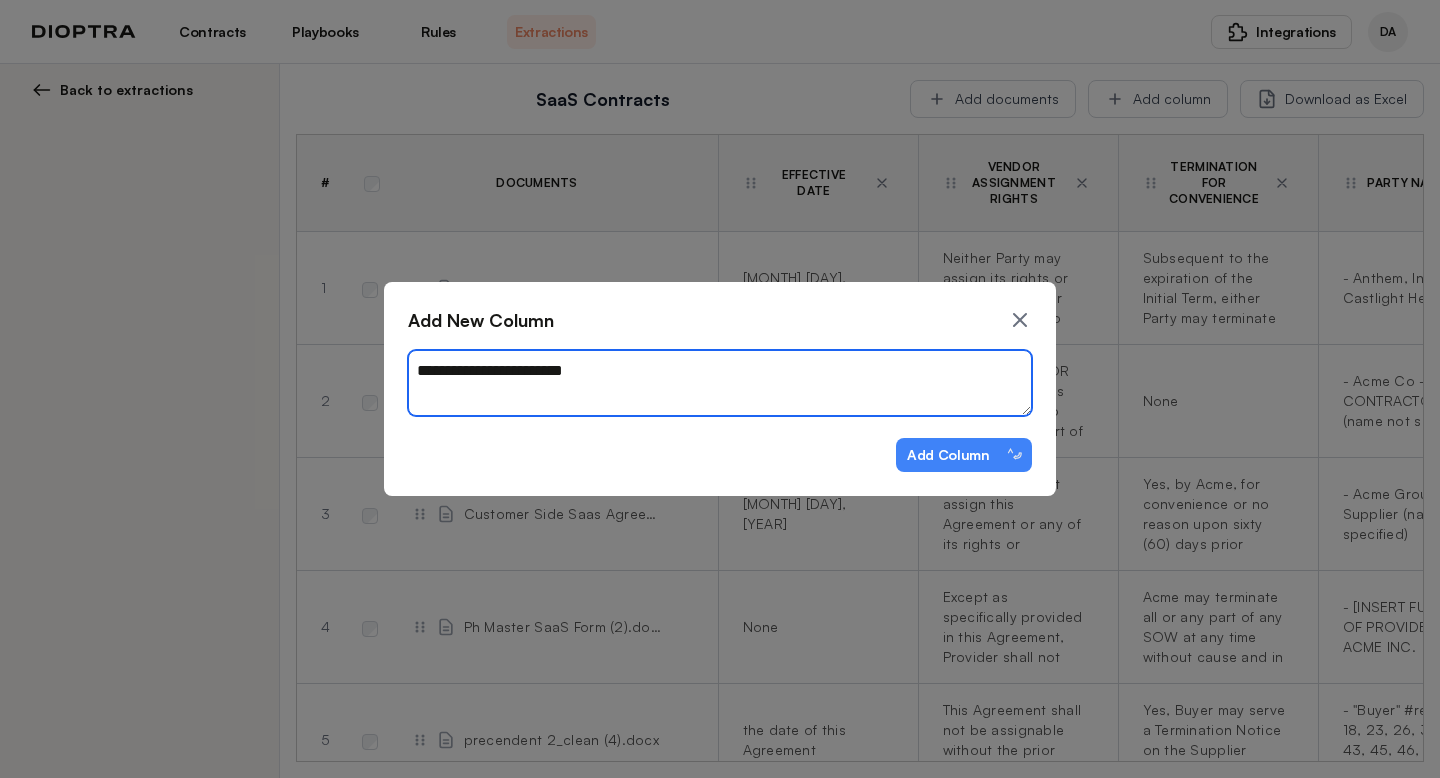 type on "*" 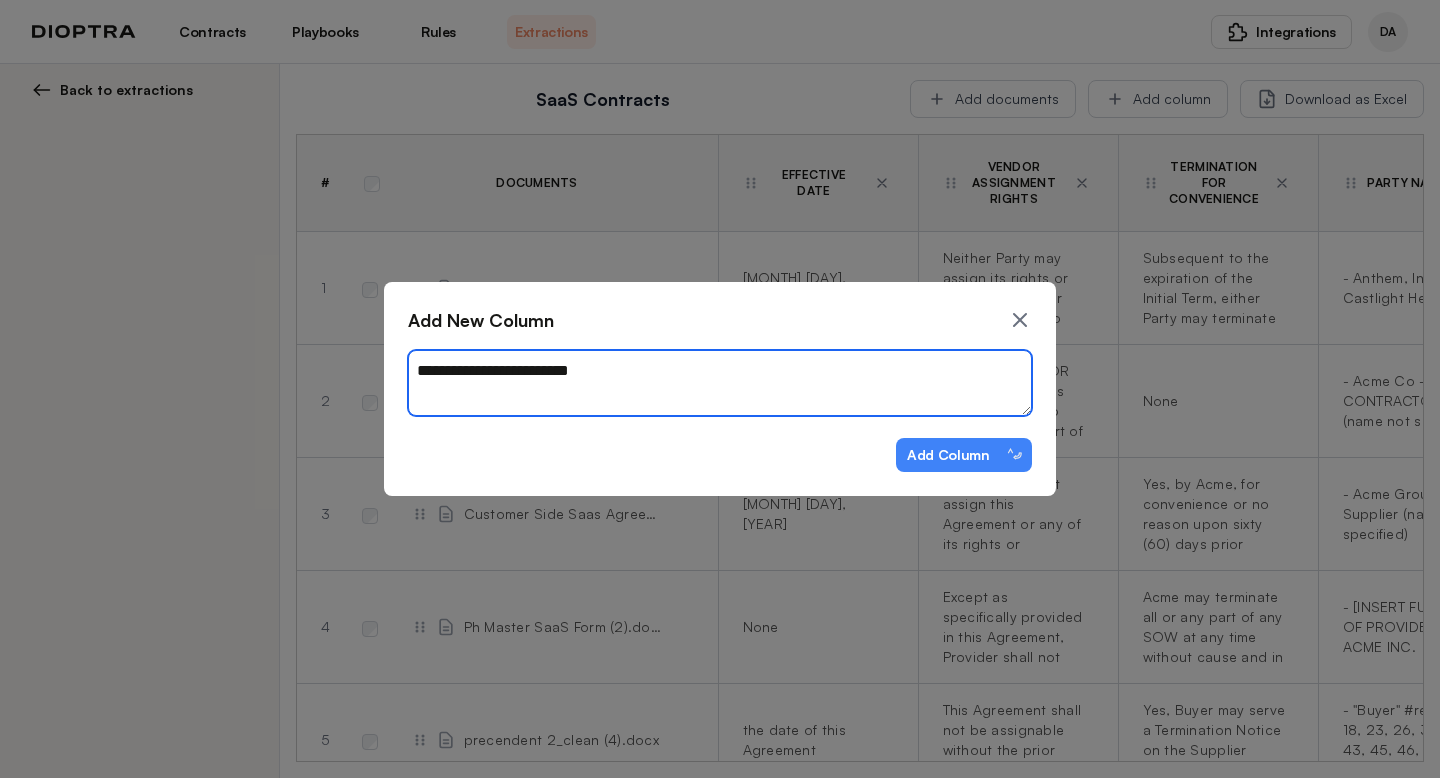type on "*" 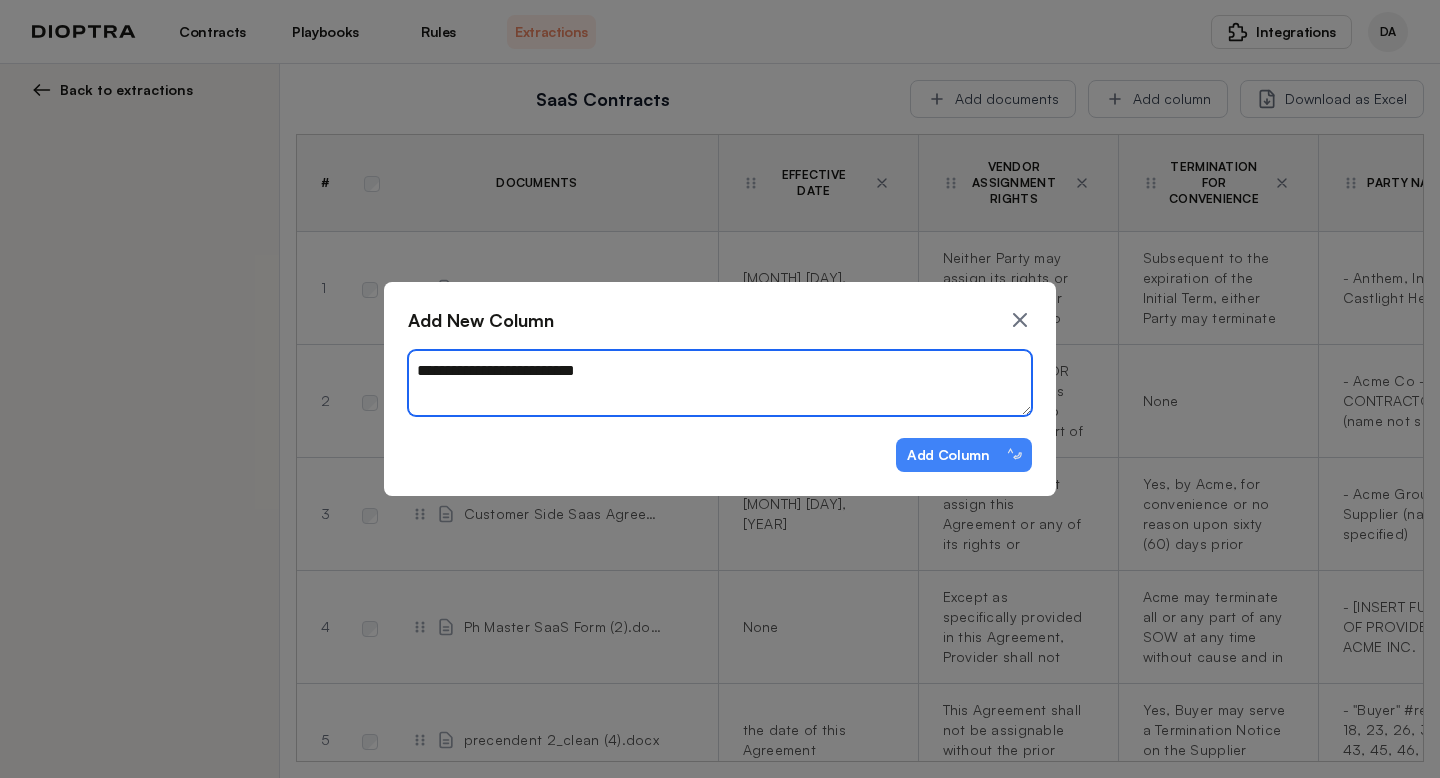 type on "*" 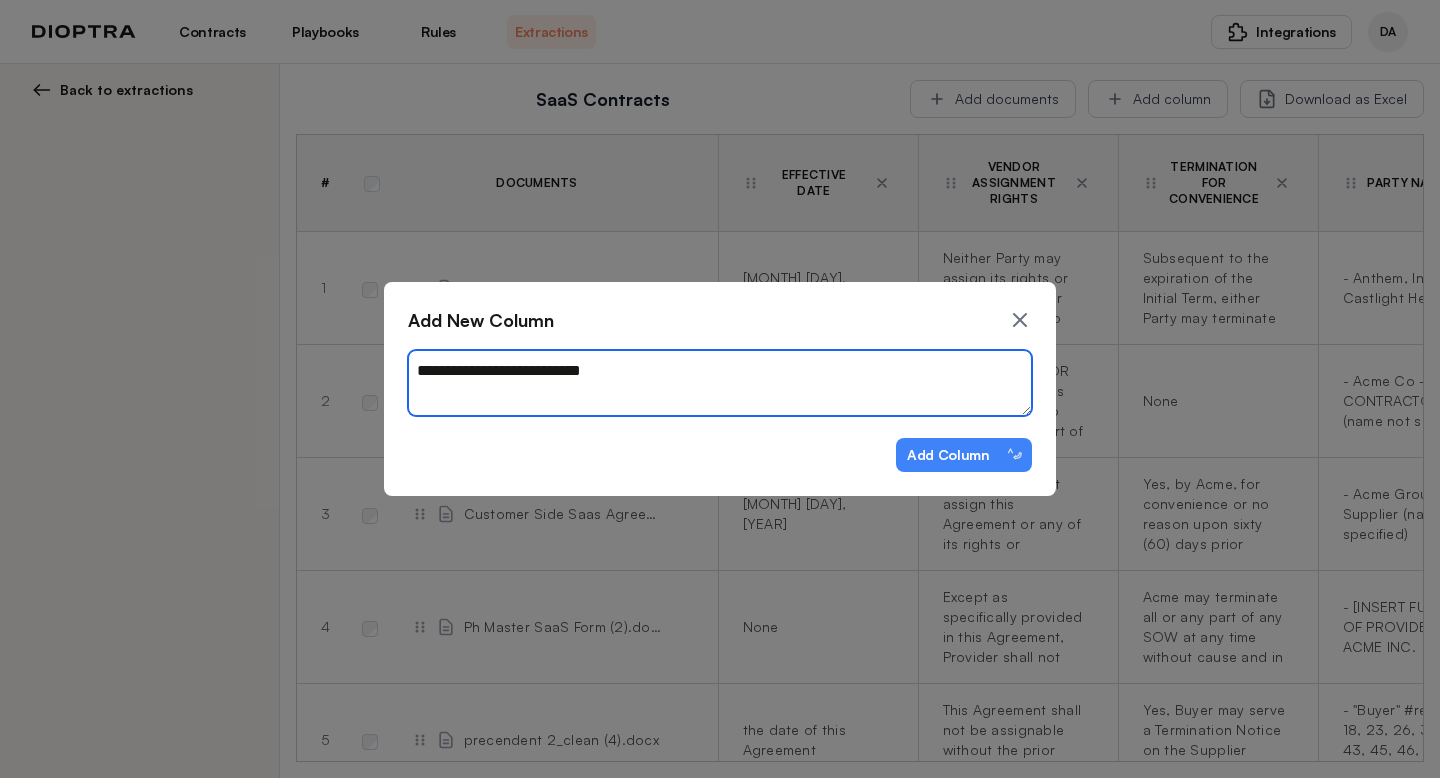 type on "**********" 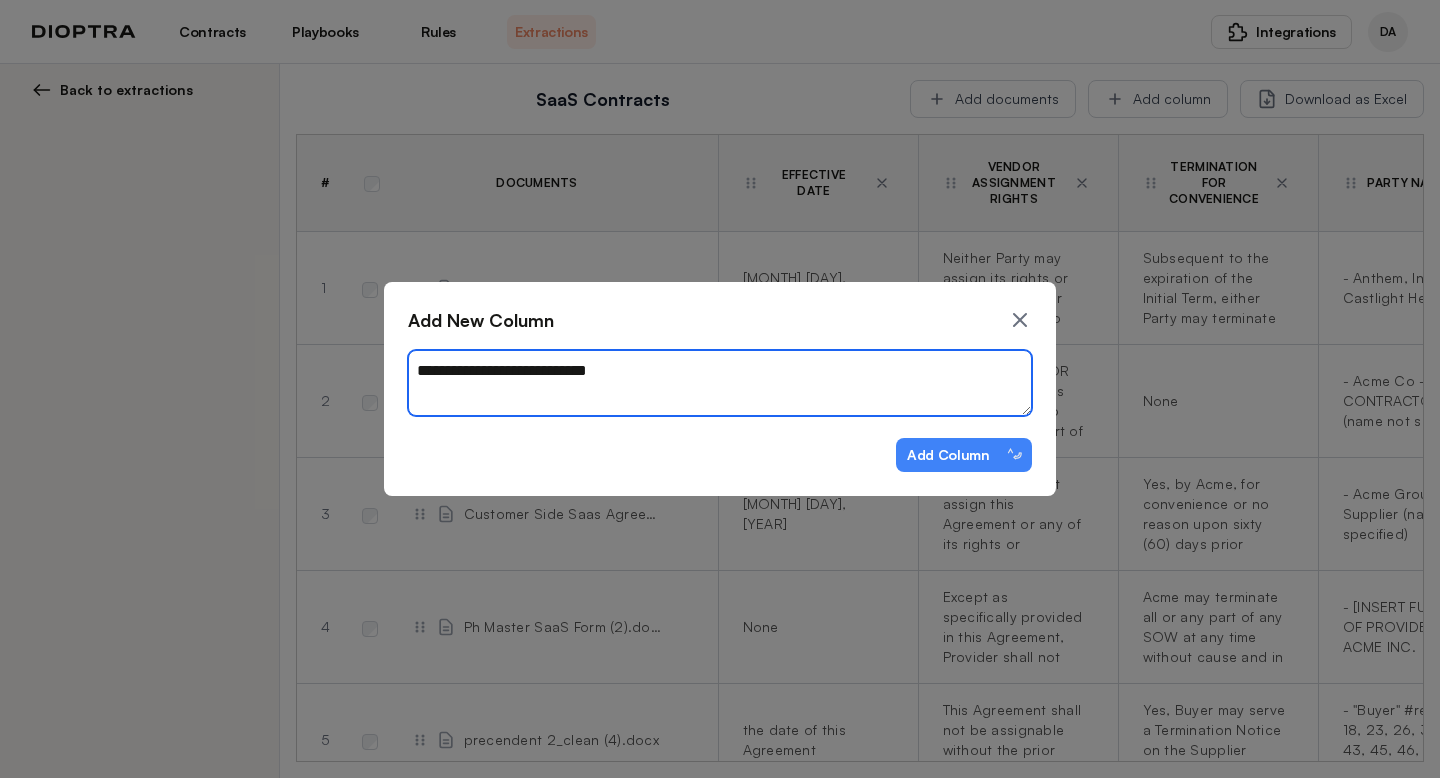 type on "*" 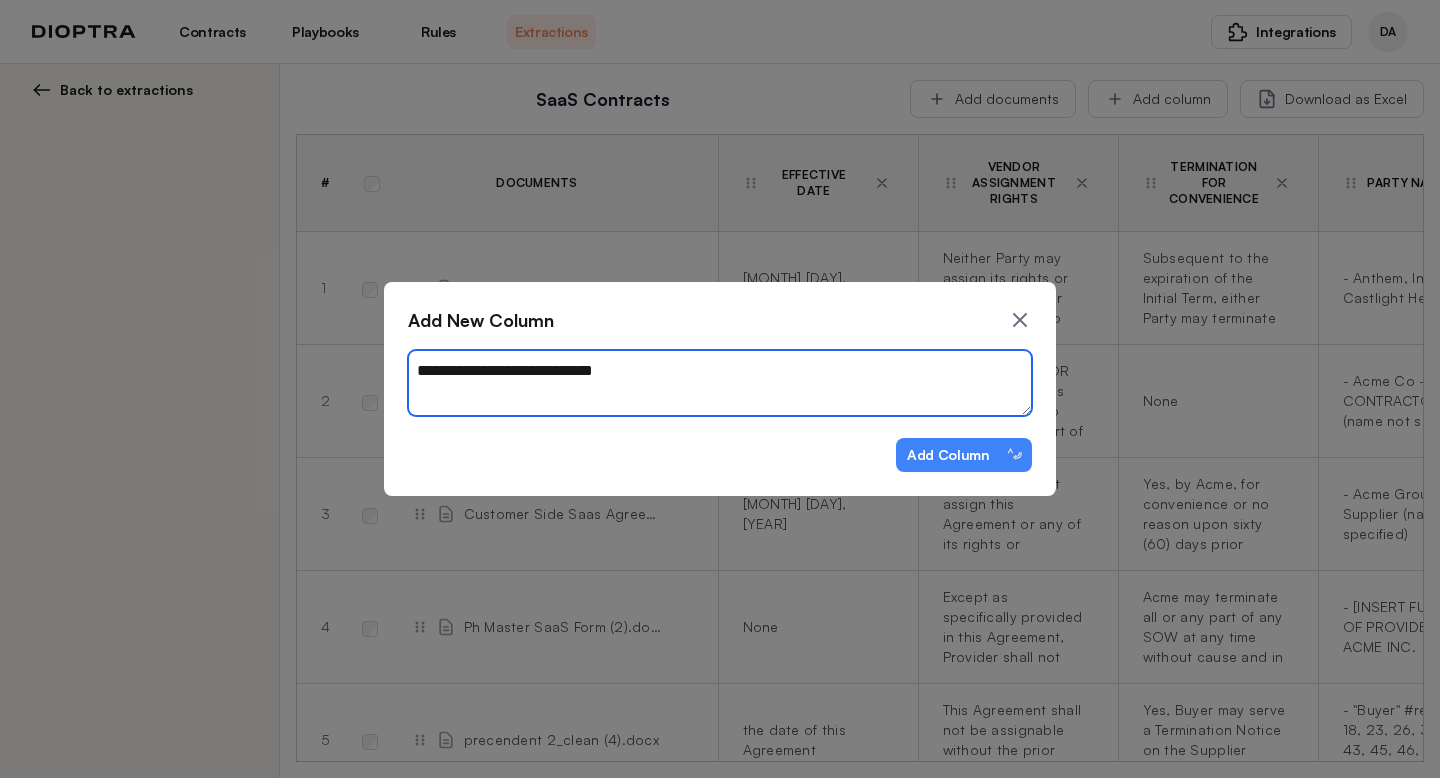 type on "*" 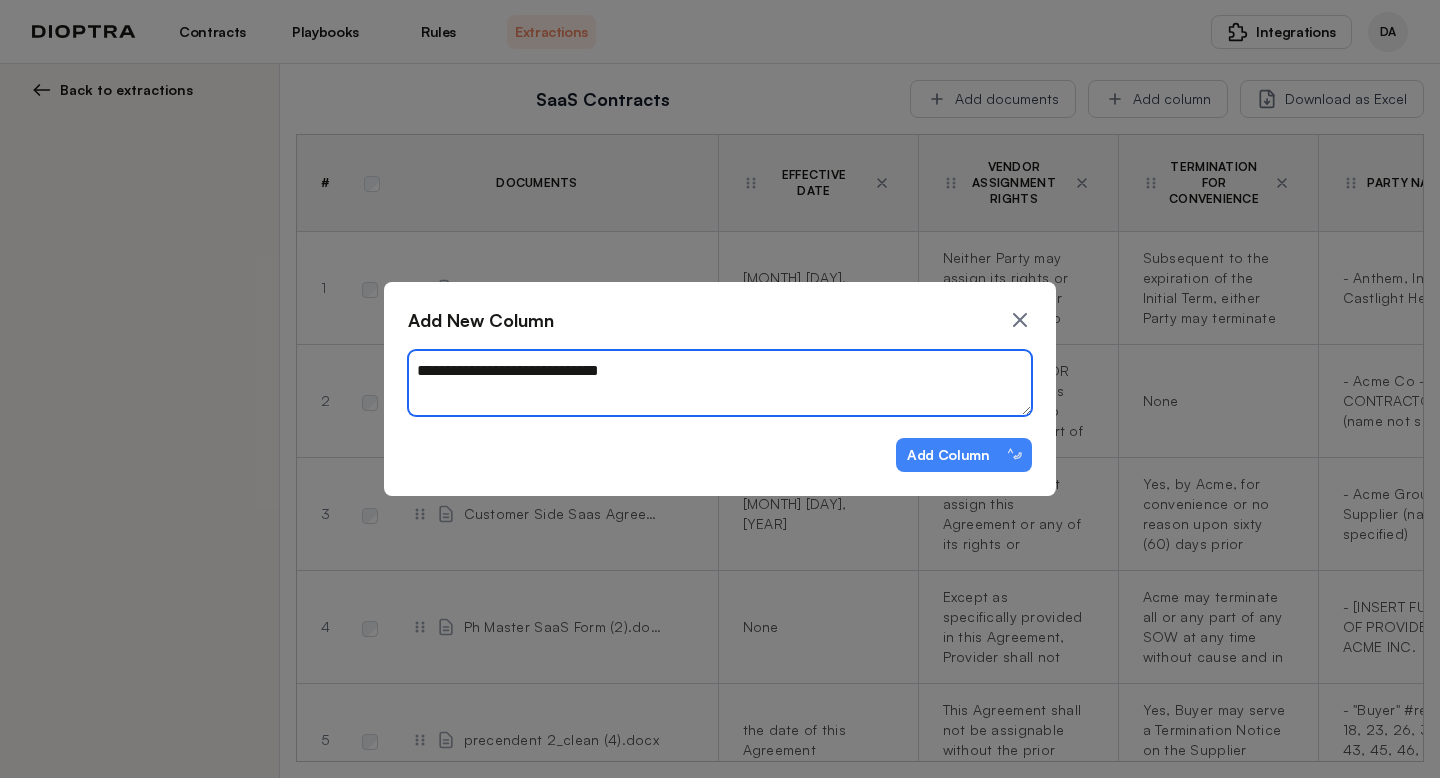 type on "*" 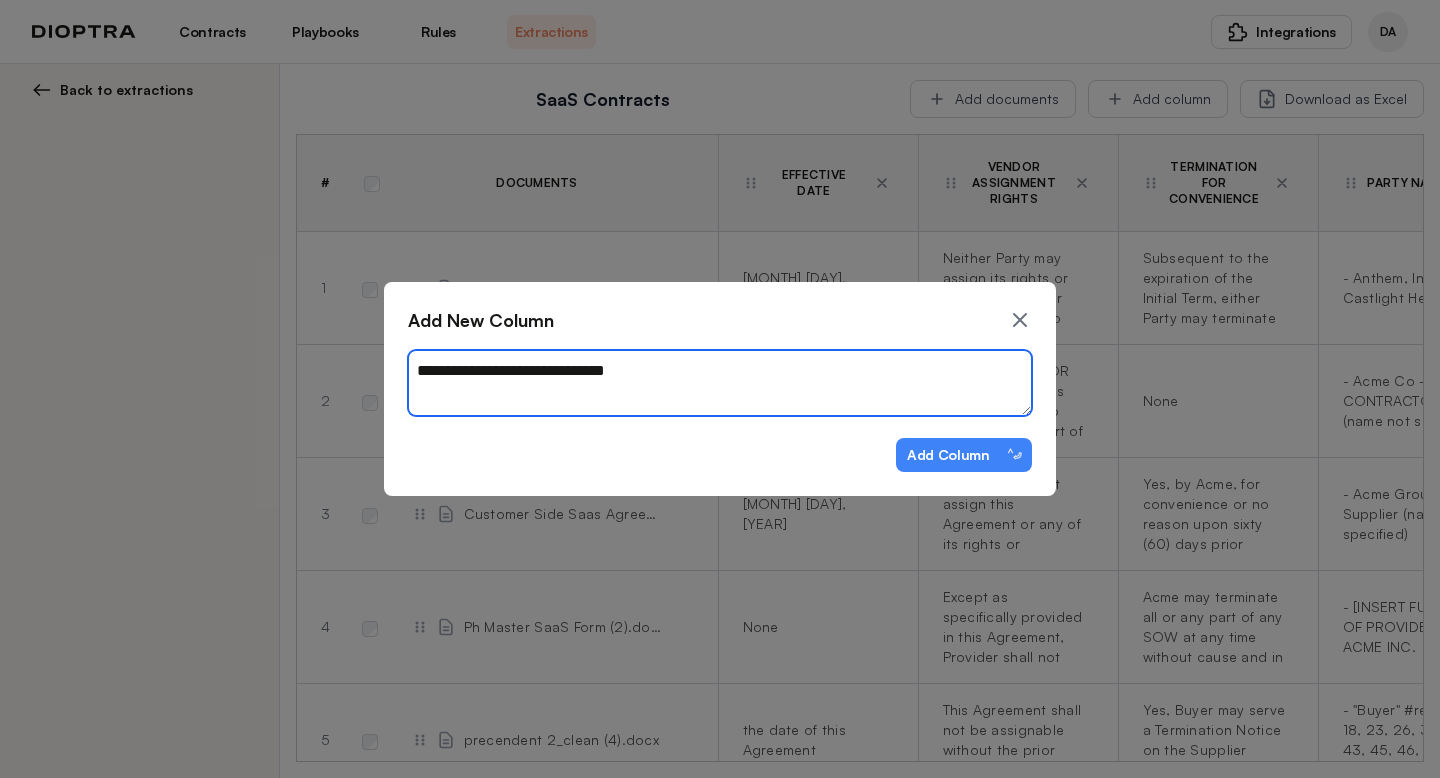 type on "*" 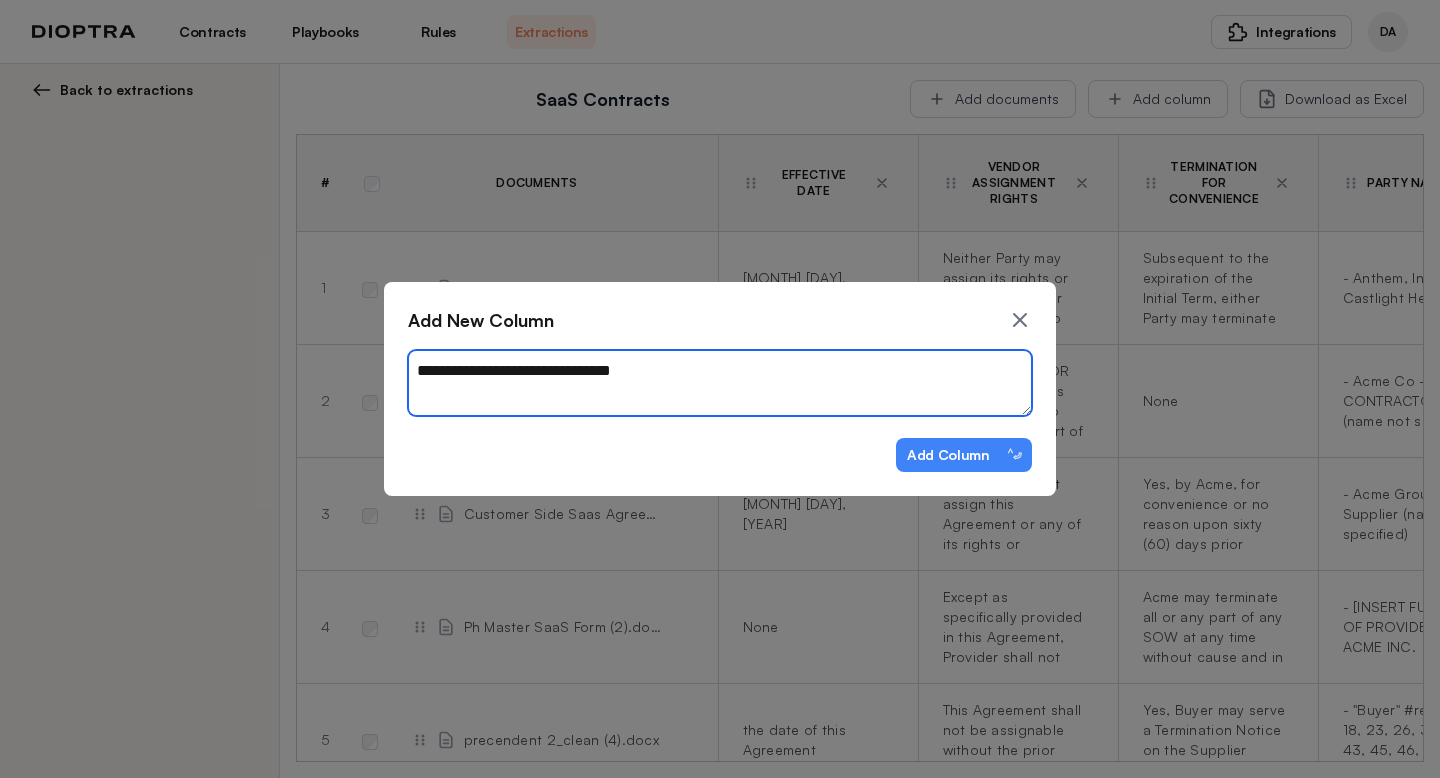type on "*" 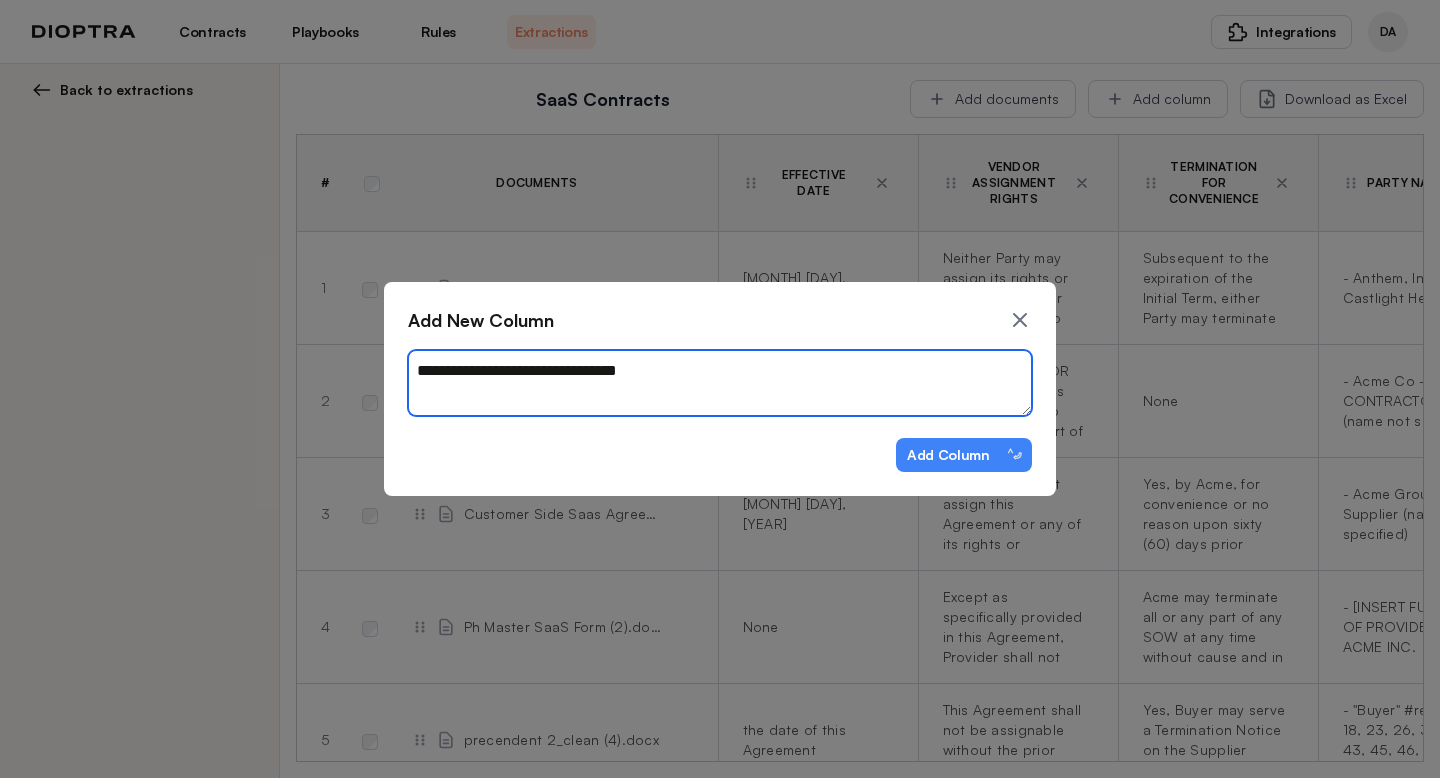 type on "*" 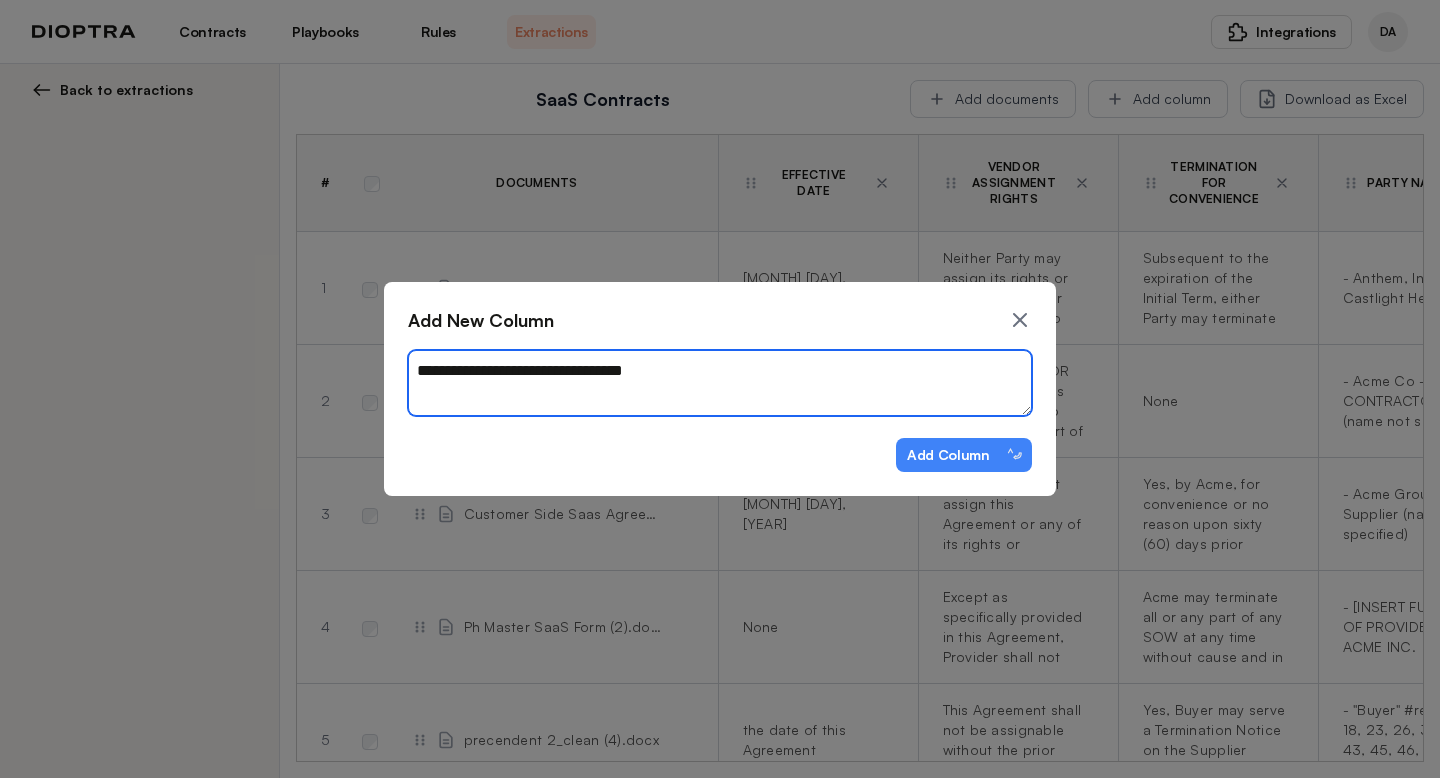 type on "*" 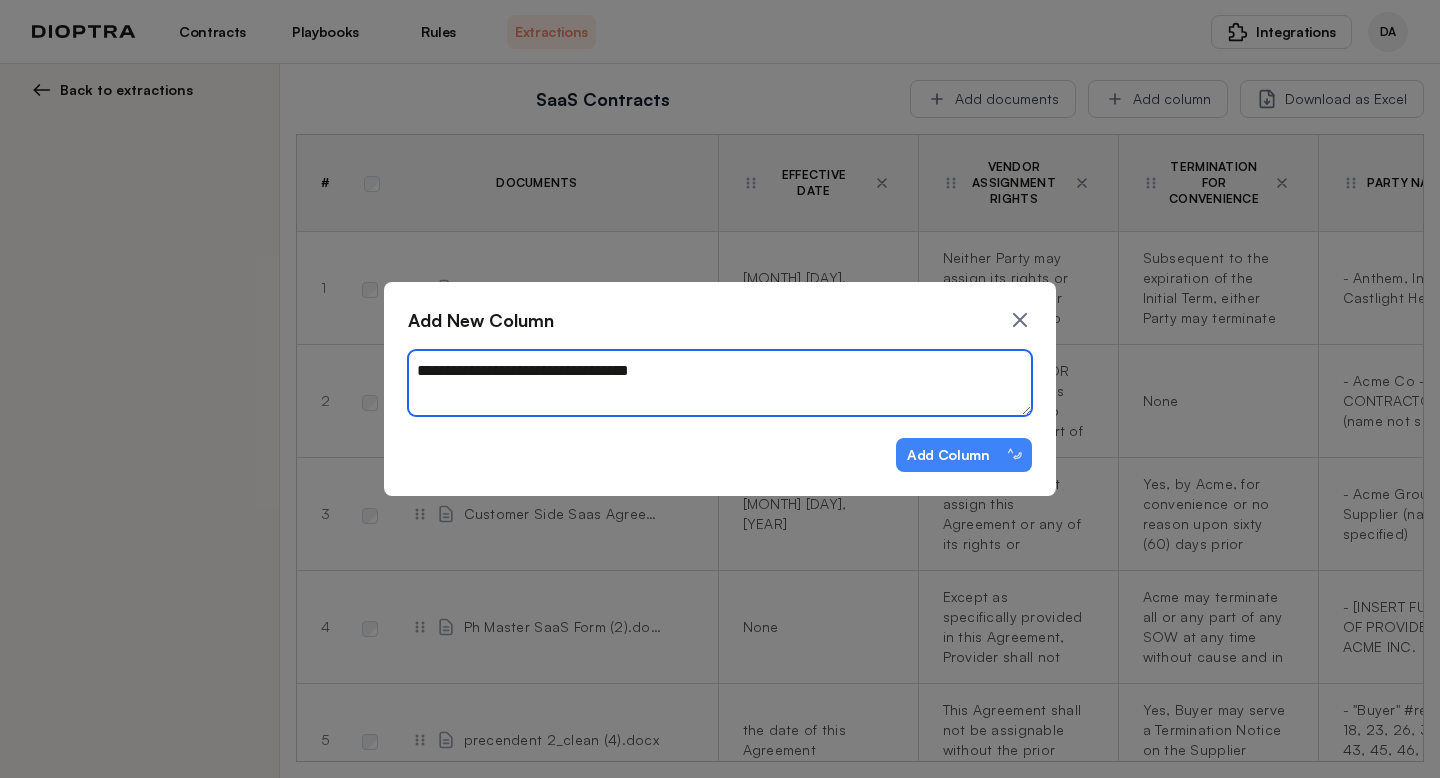 type on "*" 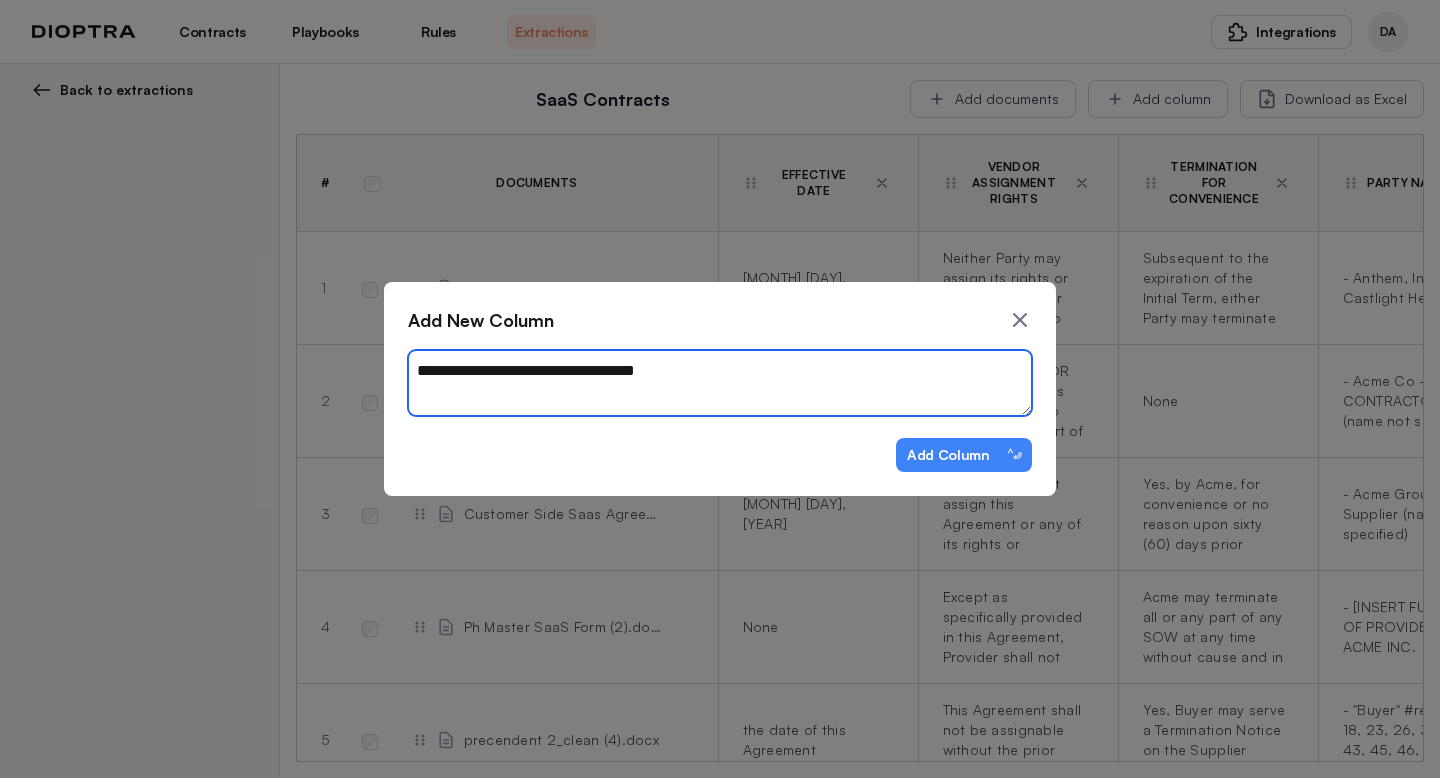 type on "*" 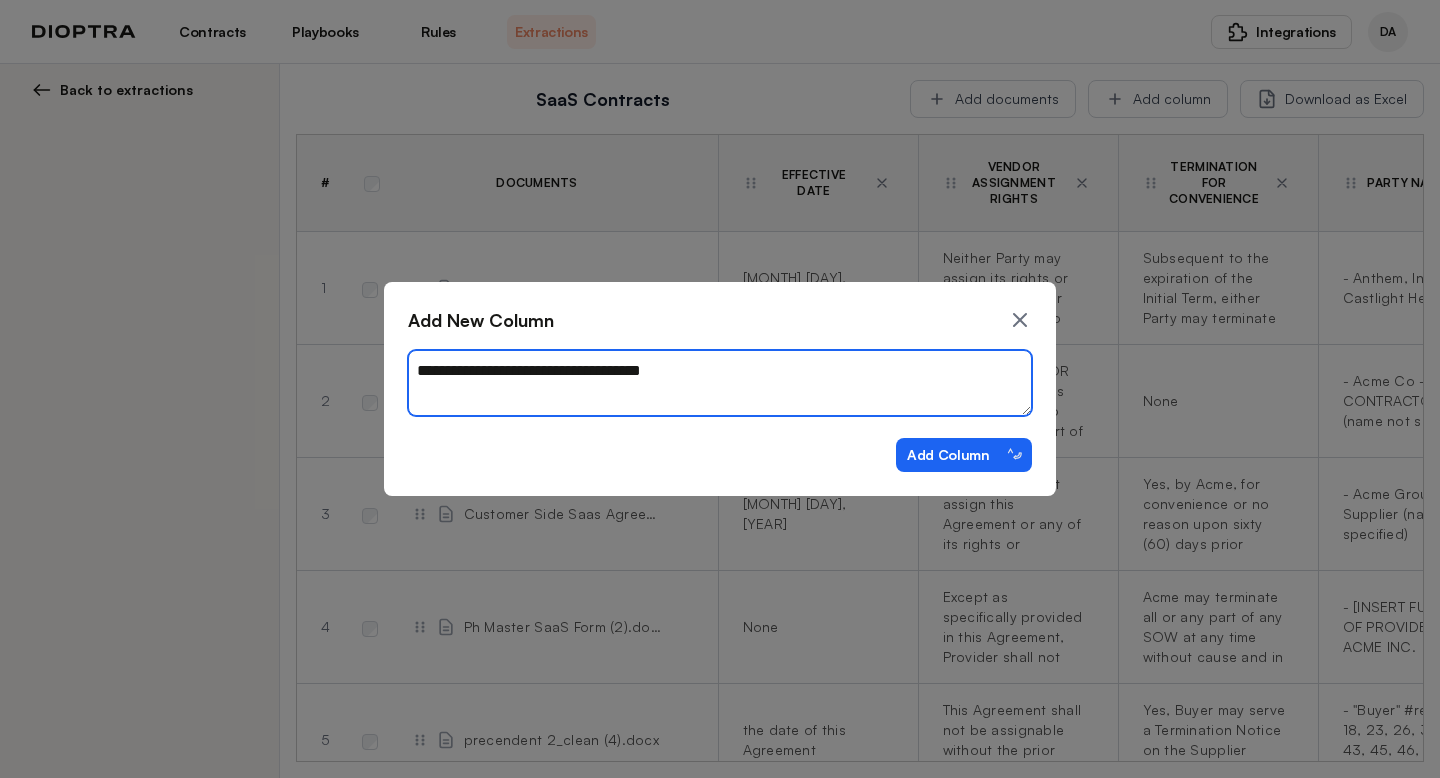 type on "**********" 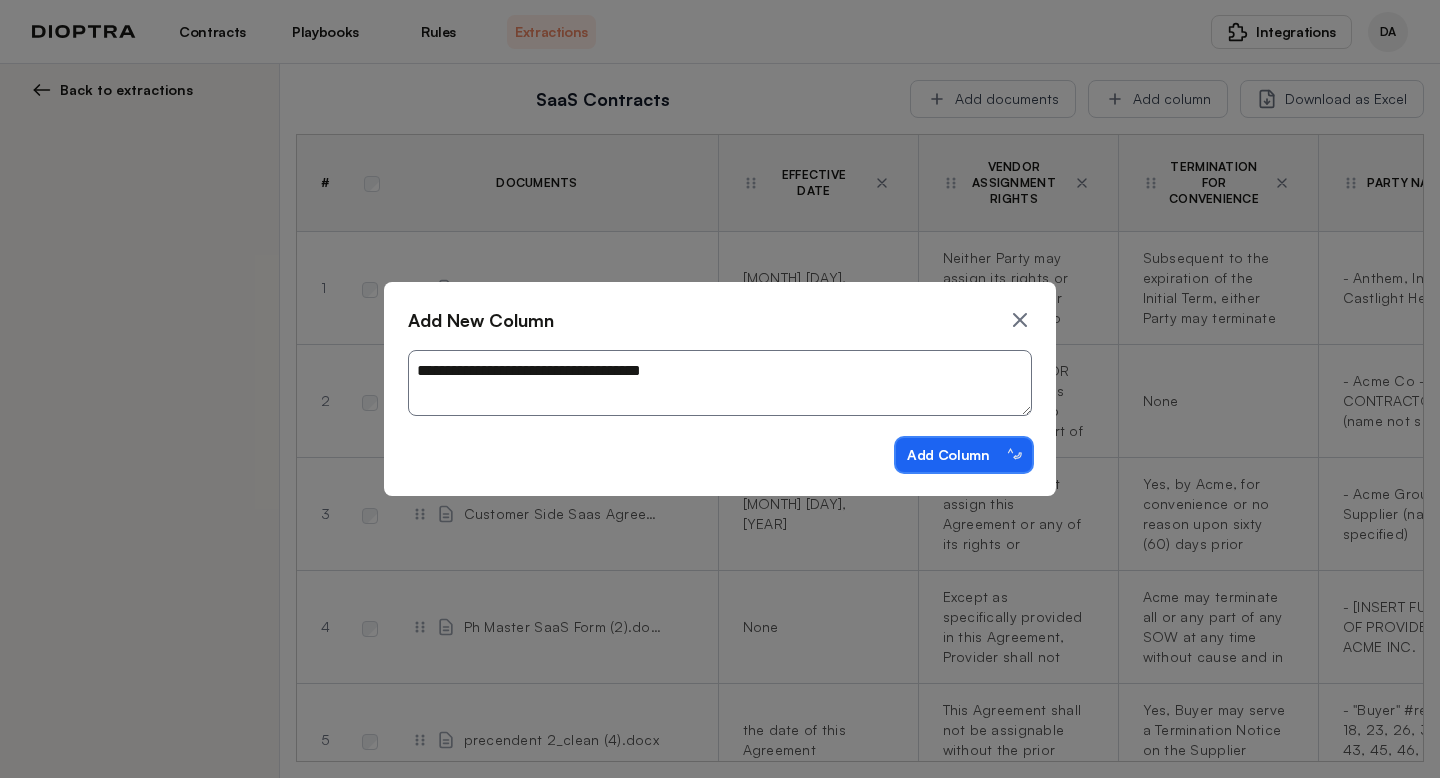 click on "Add Column ⌃⏎" at bounding box center (964, 455) 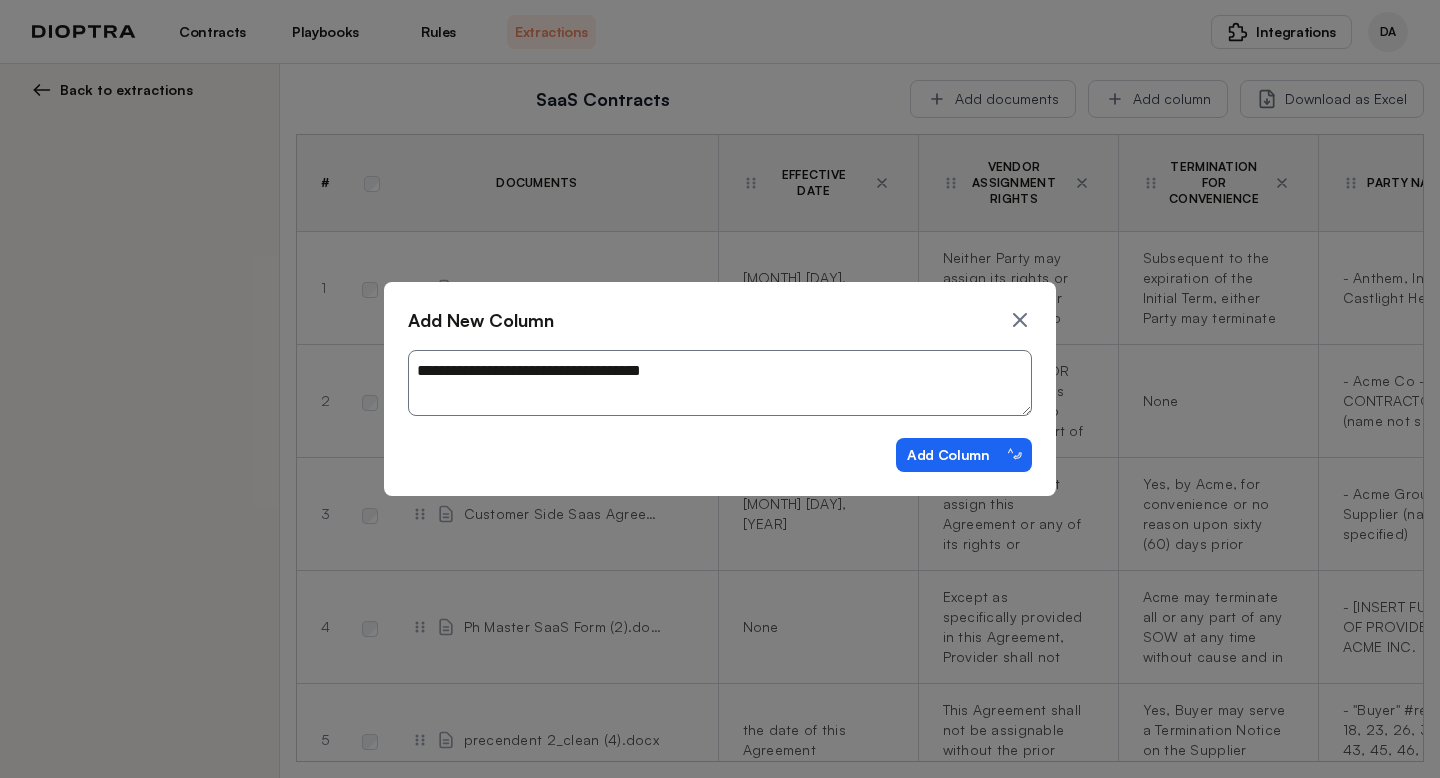 type on "*" 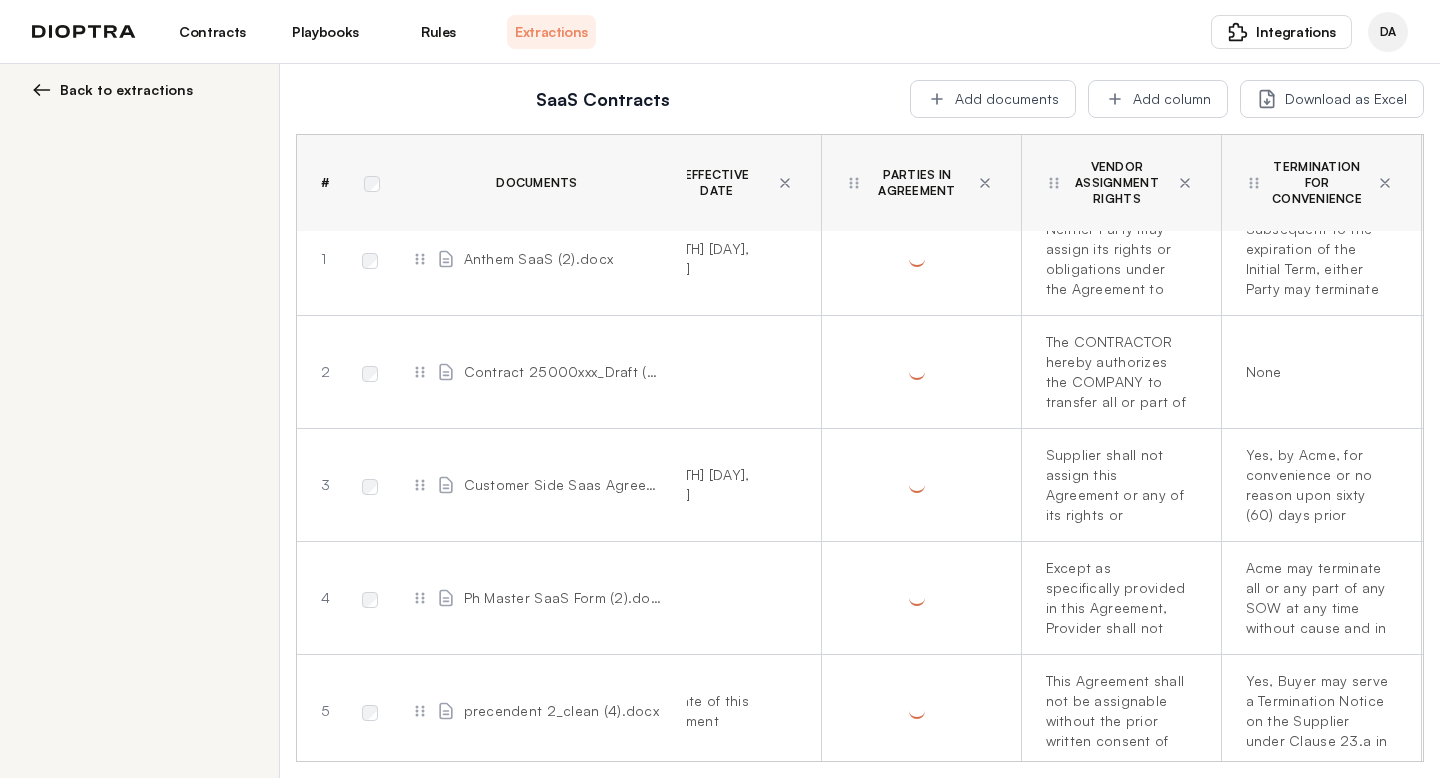 scroll, scrollTop: 0, scrollLeft: 1096, axis: horizontal 